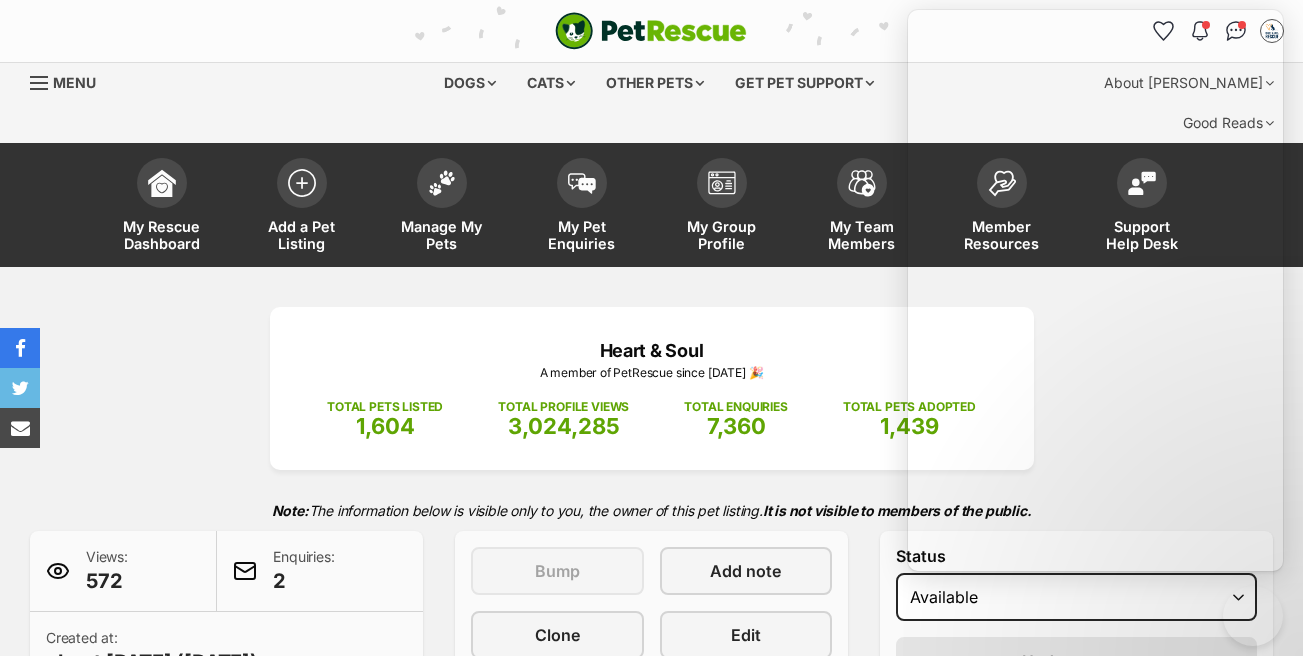 scroll, scrollTop: 0, scrollLeft: 0, axis: both 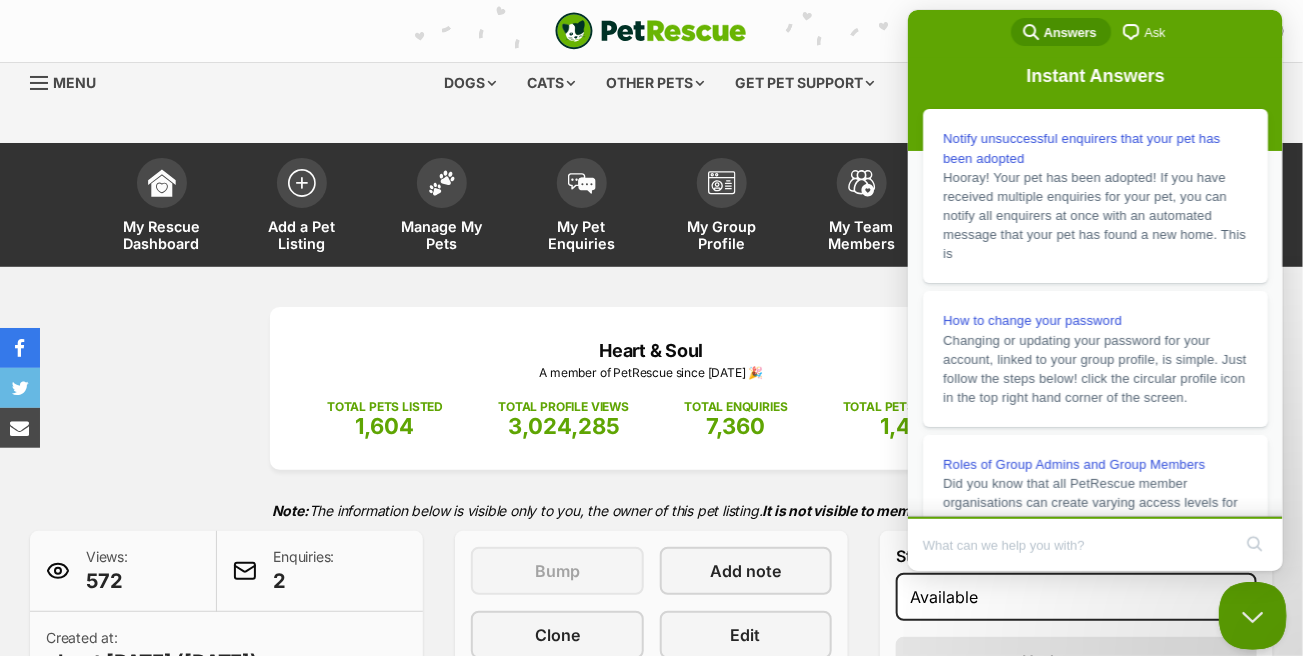 click at bounding box center (1248, 612) 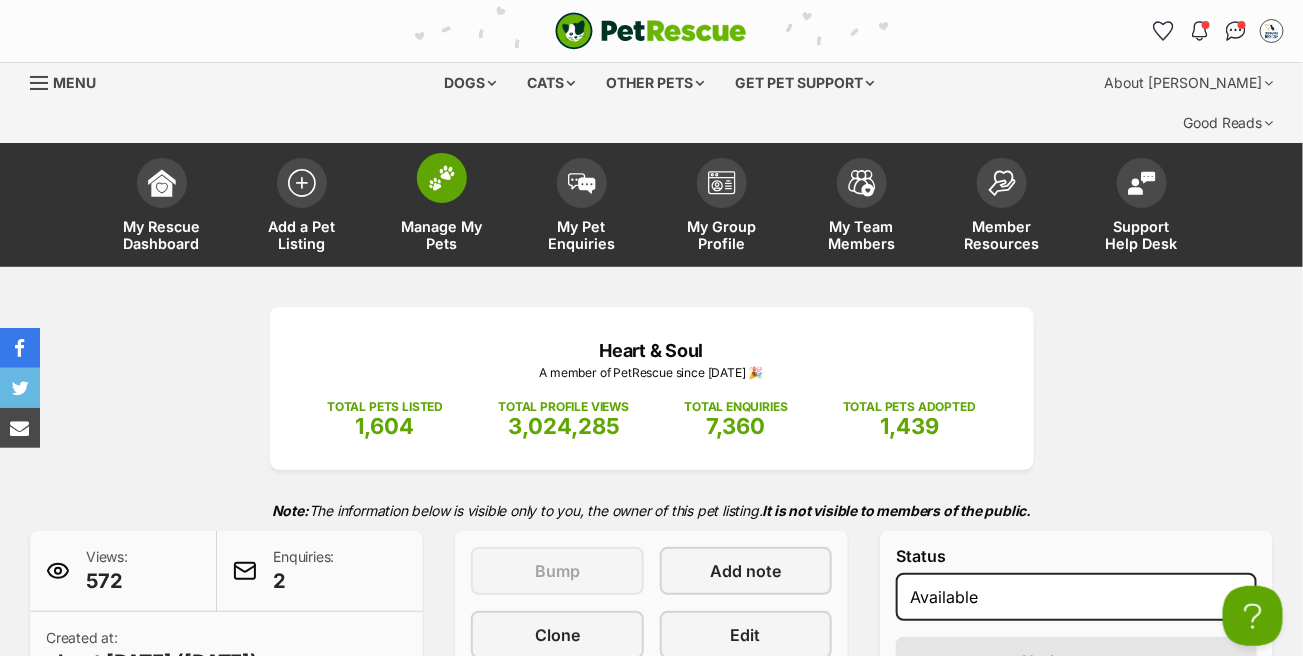 click at bounding box center [442, 178] 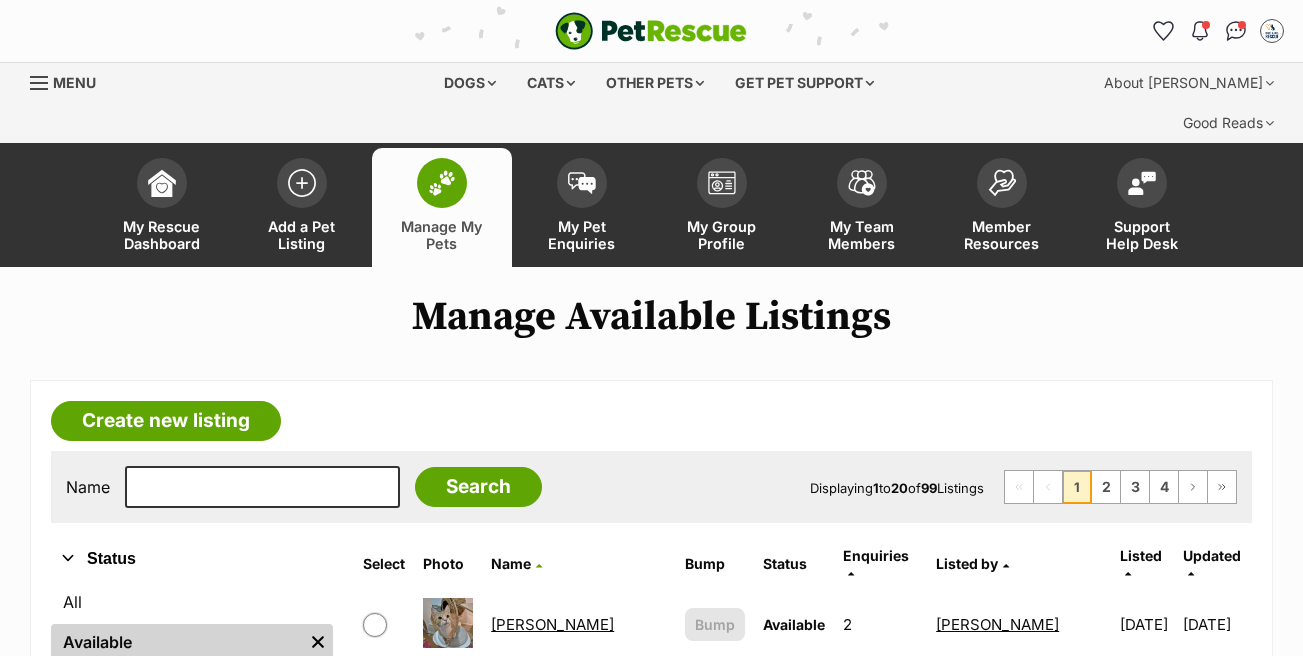scroll, scrollTop: 0, scrollLeft: 0, axis: both 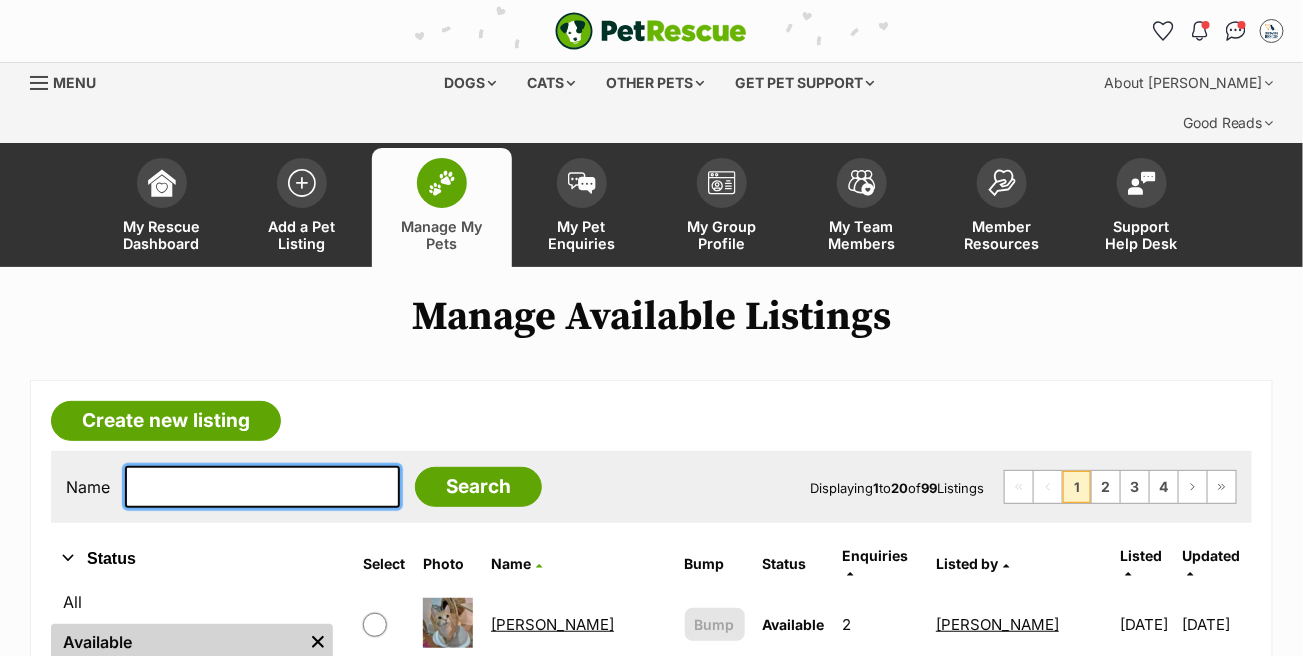 click at bounding box center [262, 487] 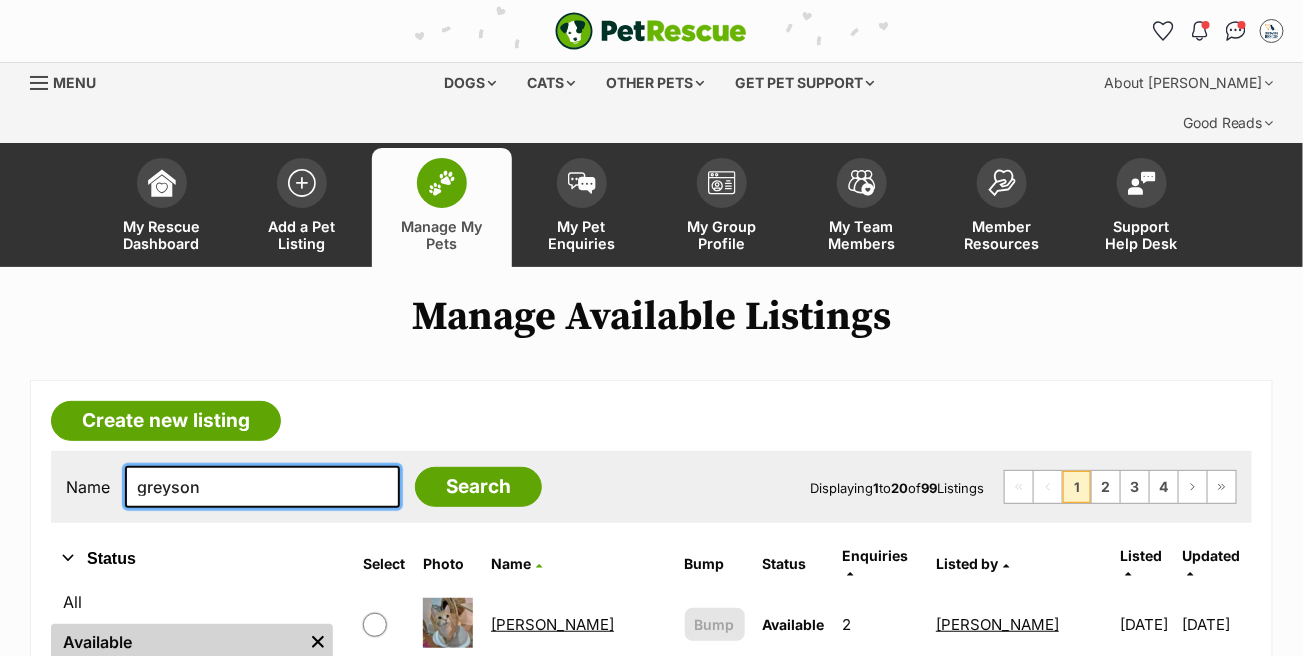 type on "greyson" 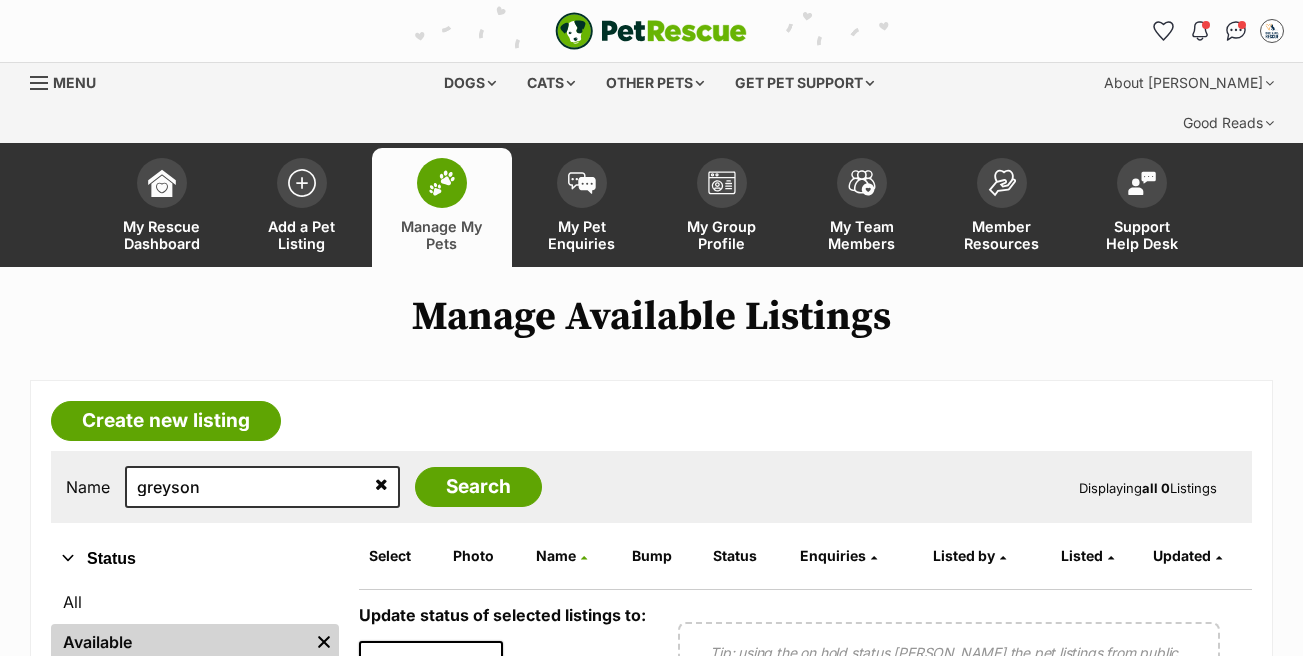 scroll, scrollTop: 200, scrollLeft: 0, axis: vertical 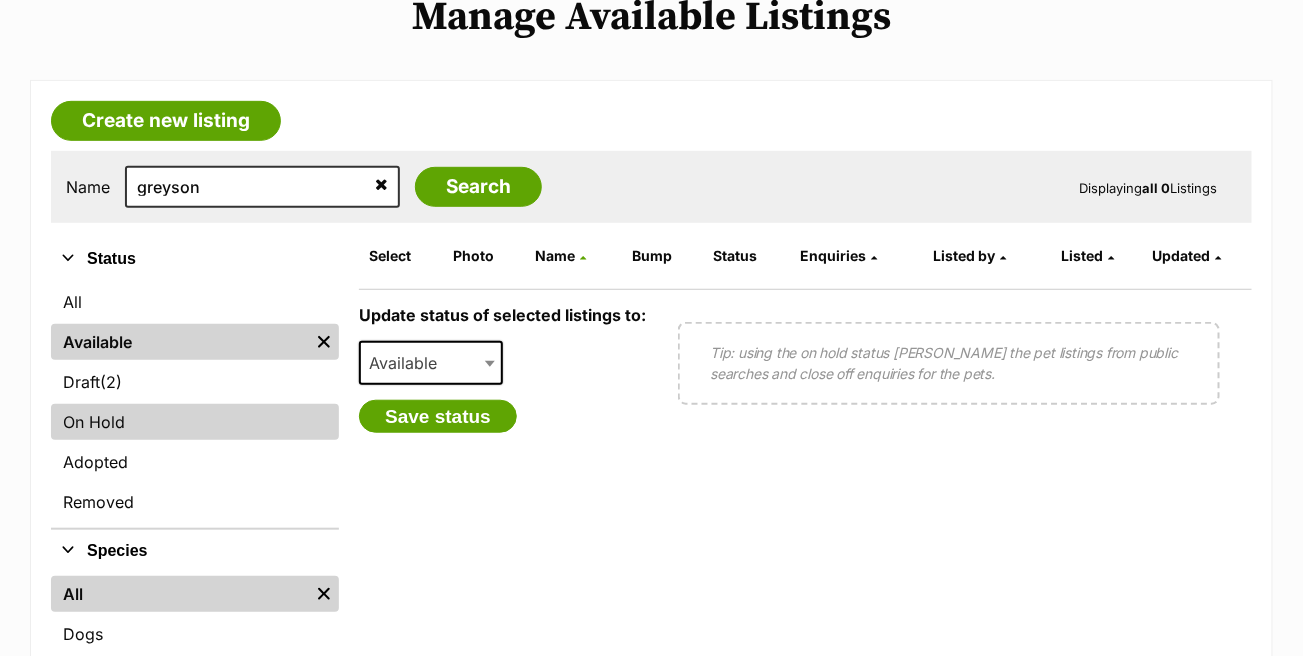 click on "On Hold" at bounding box center (195, 422) 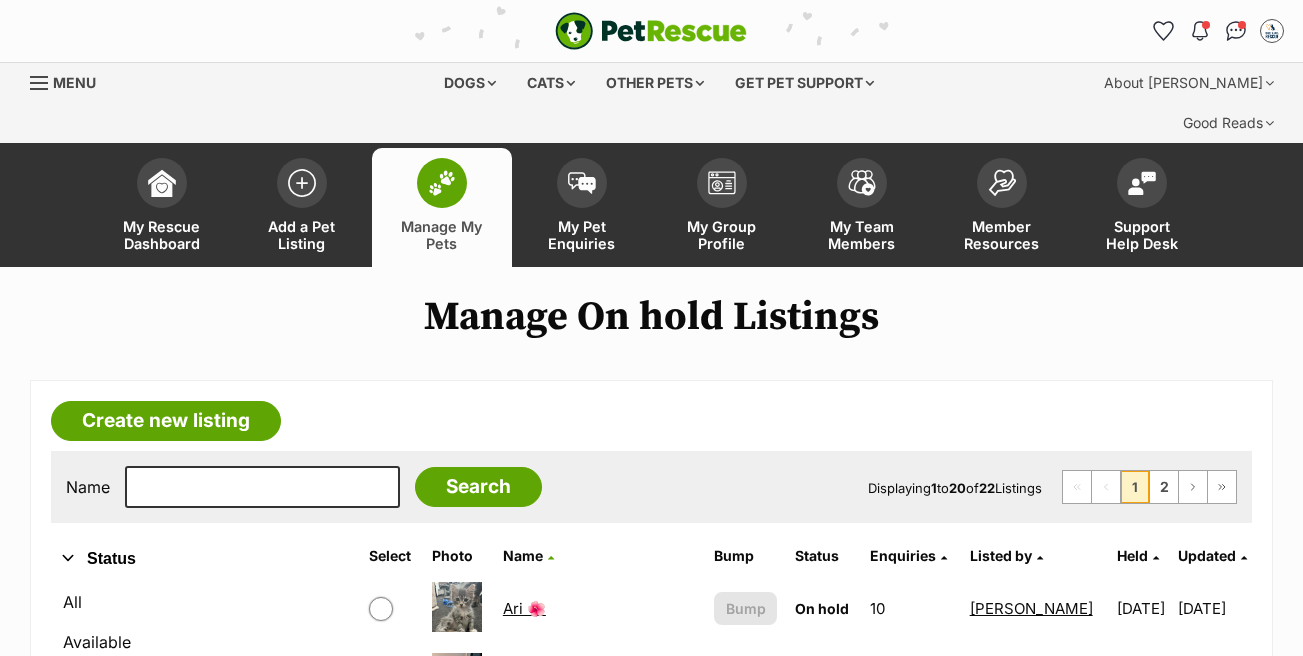 scroll, scrollTop: 300, scrollLeft: 0, axis: vertical 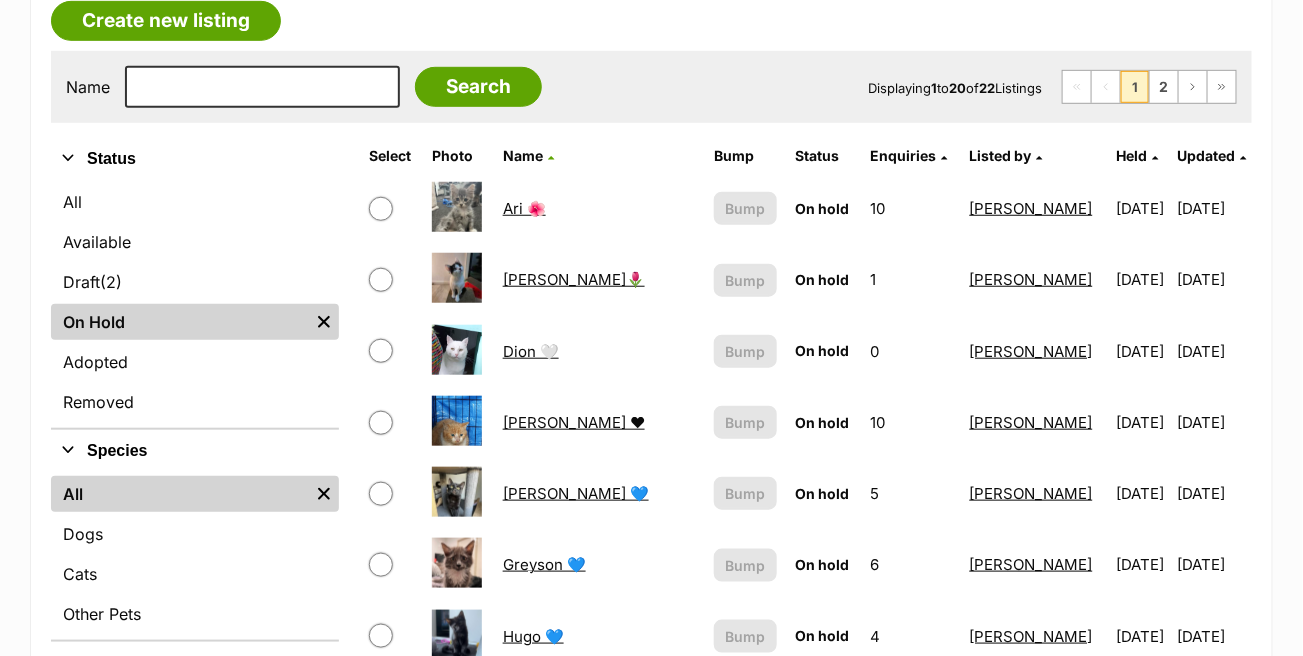 click at bounding box center (381, 280) 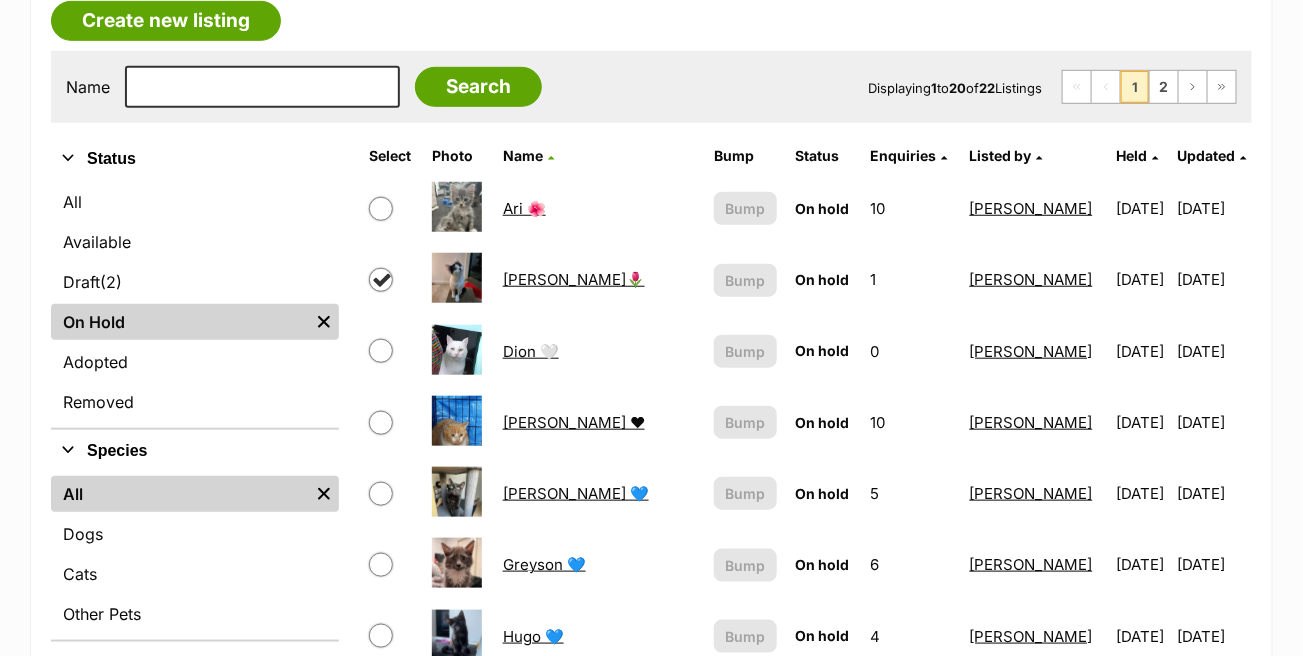 checkbox on "true" 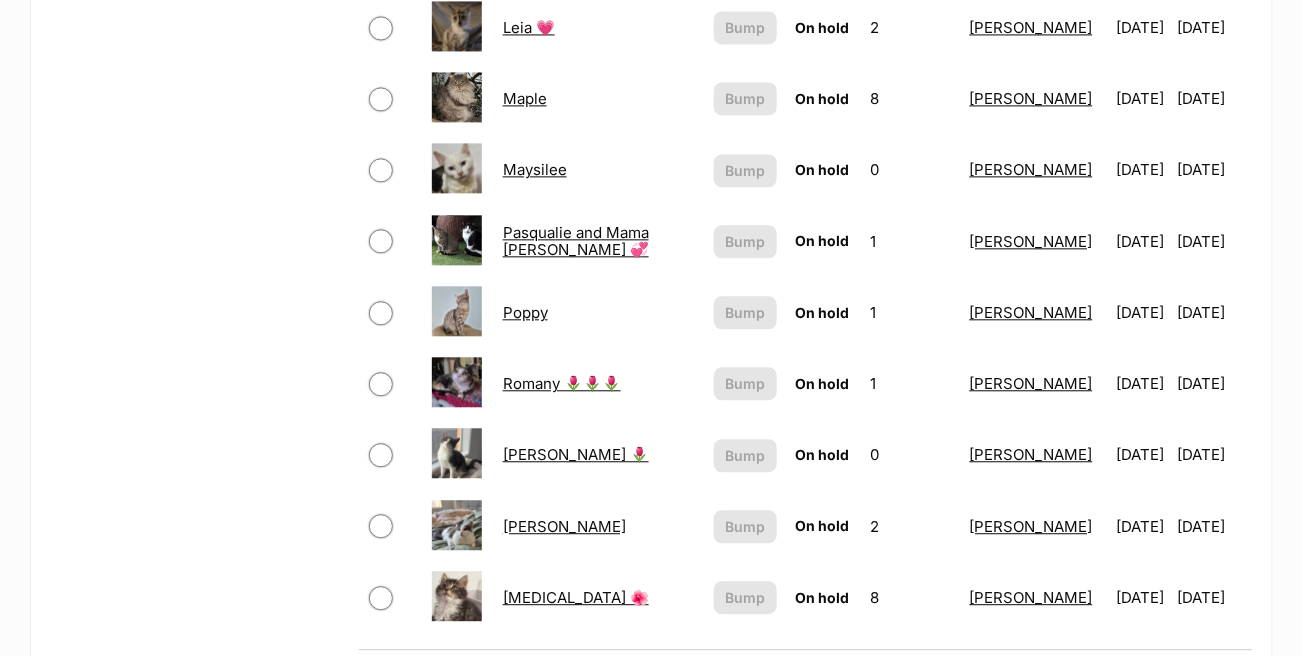 scroll, scrollTop: 1400, scrollLeft: 0, axis: vertical 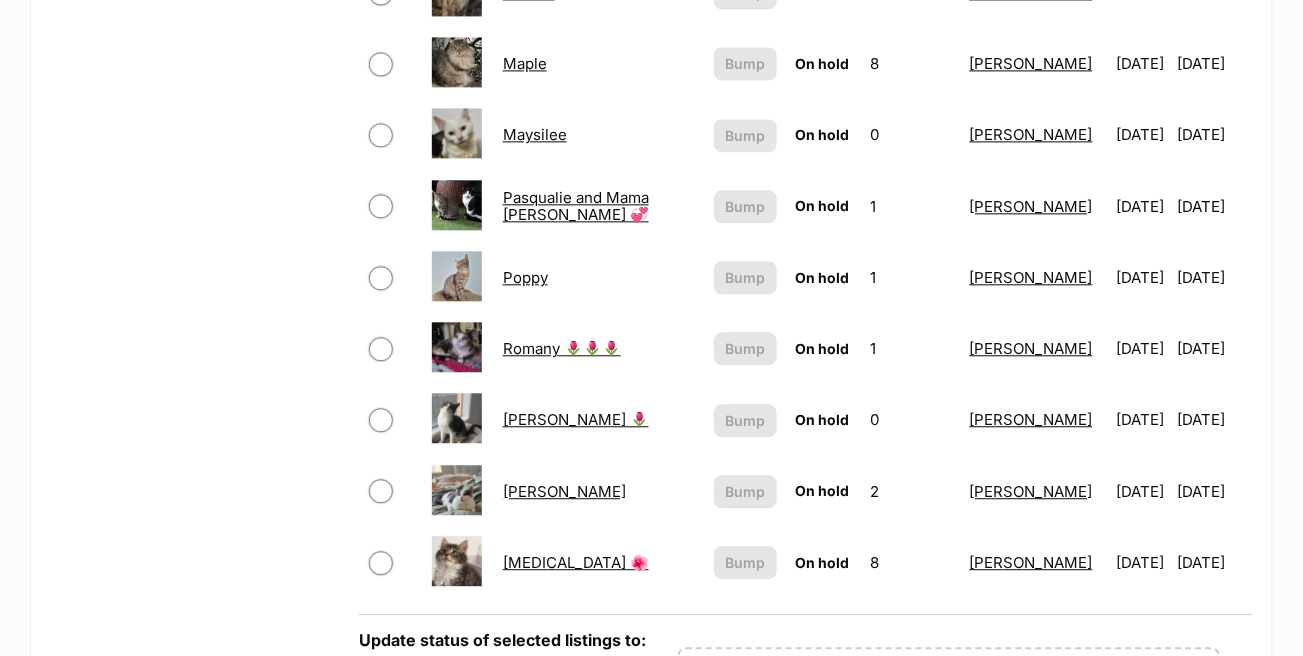 click at bounding box center (381, 278) 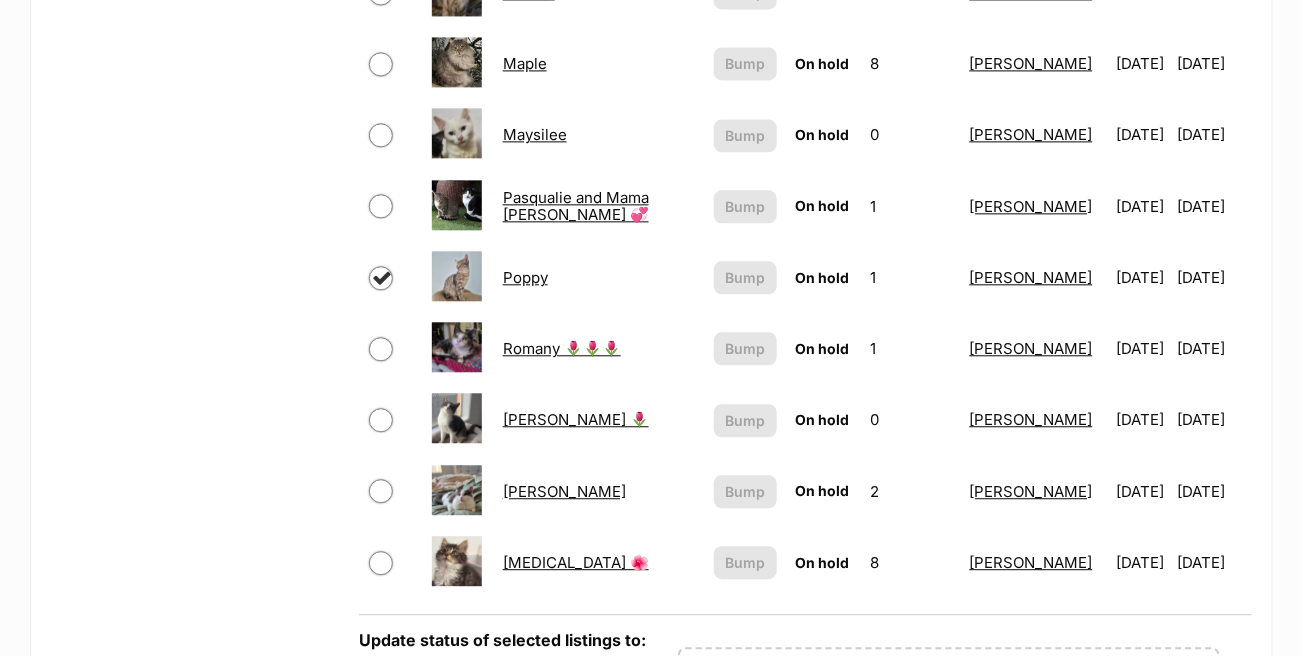 checkbox on "true" 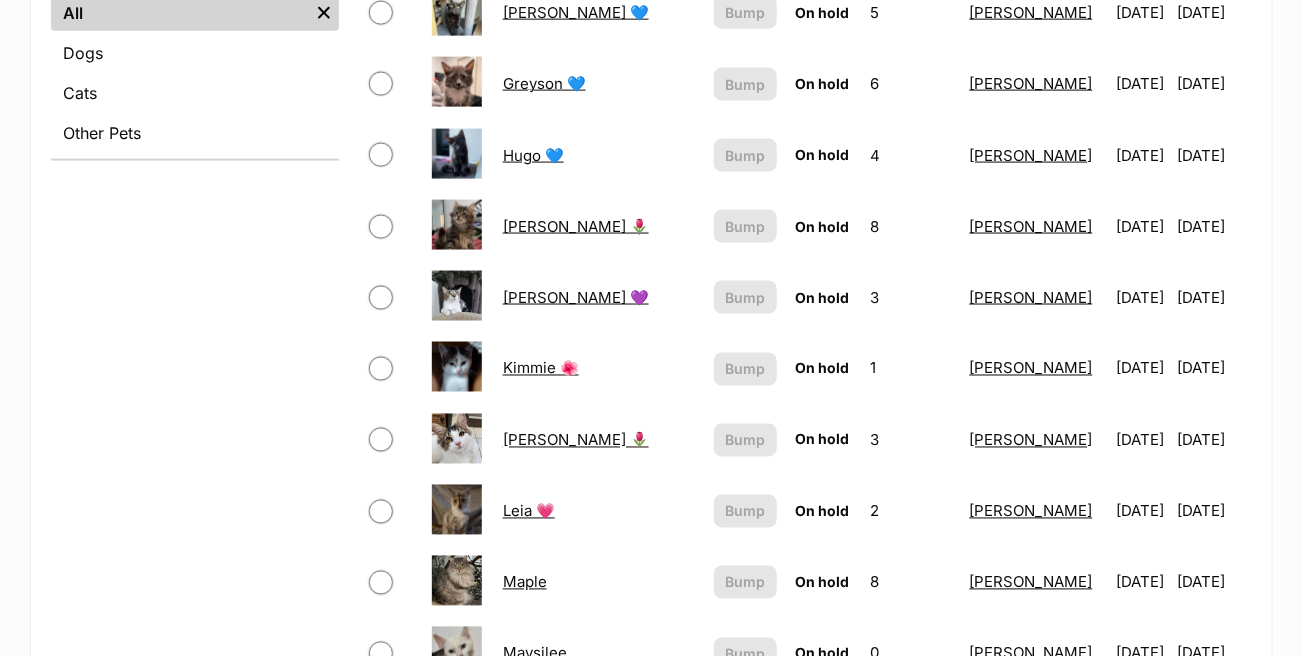 scroll, scrollTop: 800, scrollLeft: 0, axis: vertical 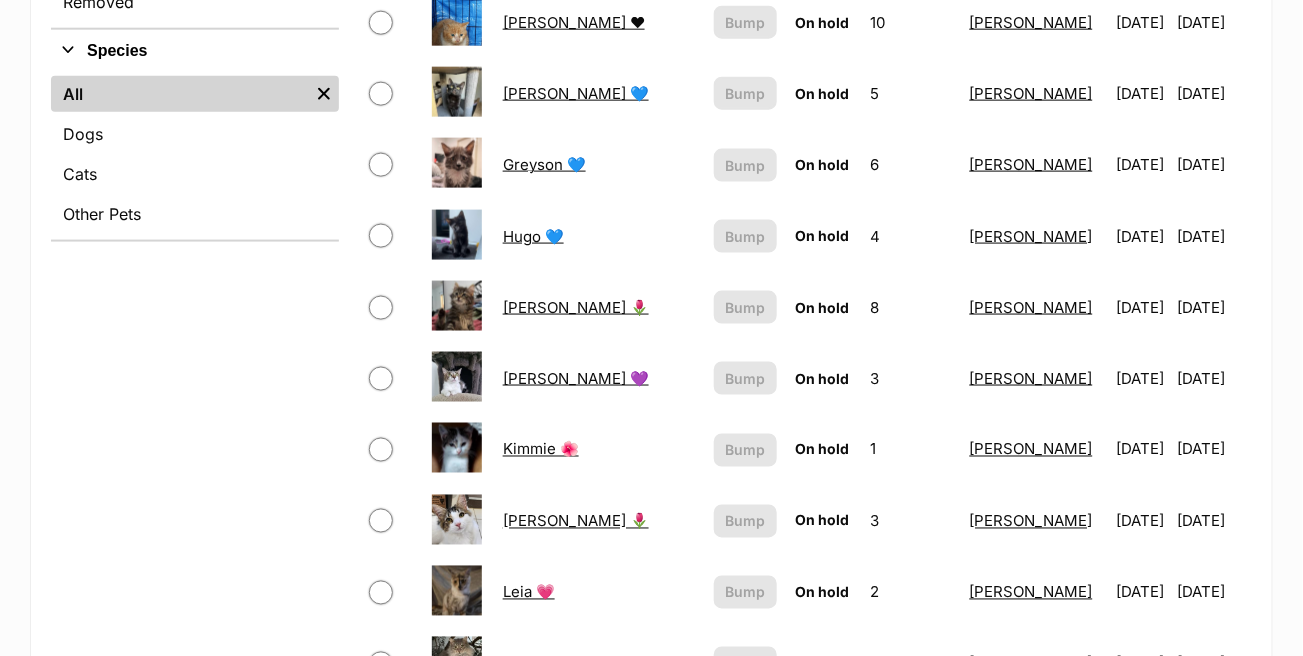 click at bounding box center [381, 308] 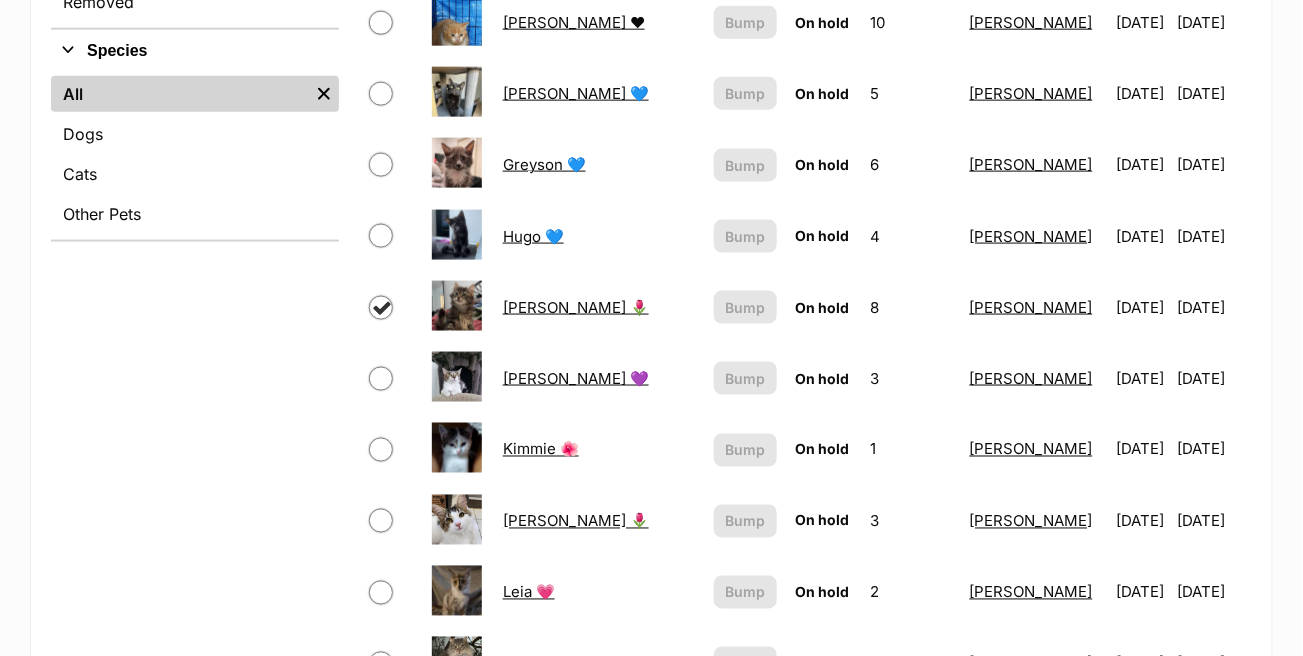 checkbox on "true" 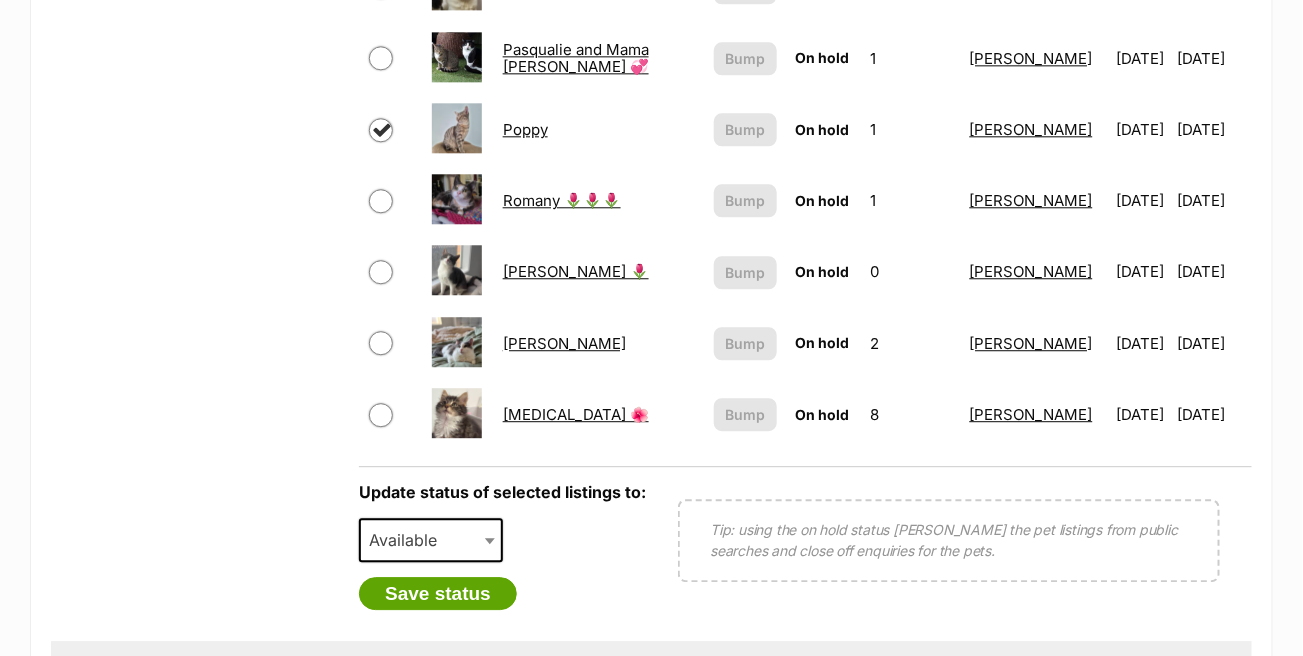 scroll, scrollTop: 1500, scrollLeft: 0, axis: vertical 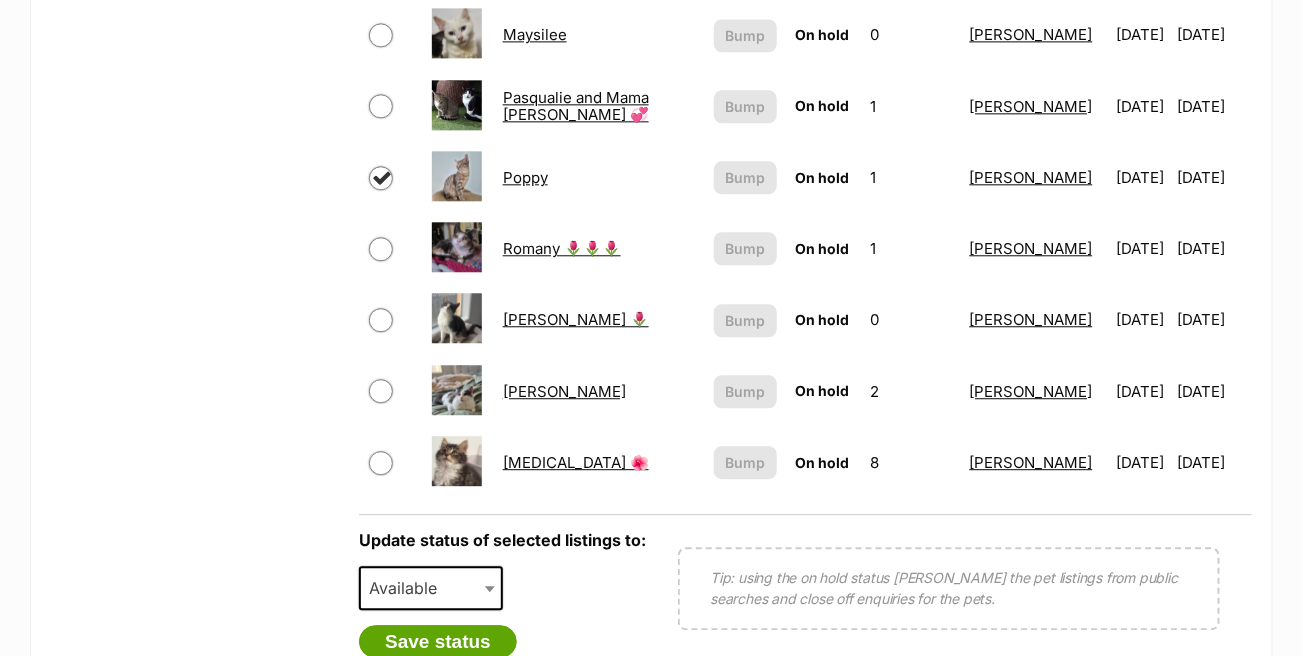 click at bounding box center (381, 391) 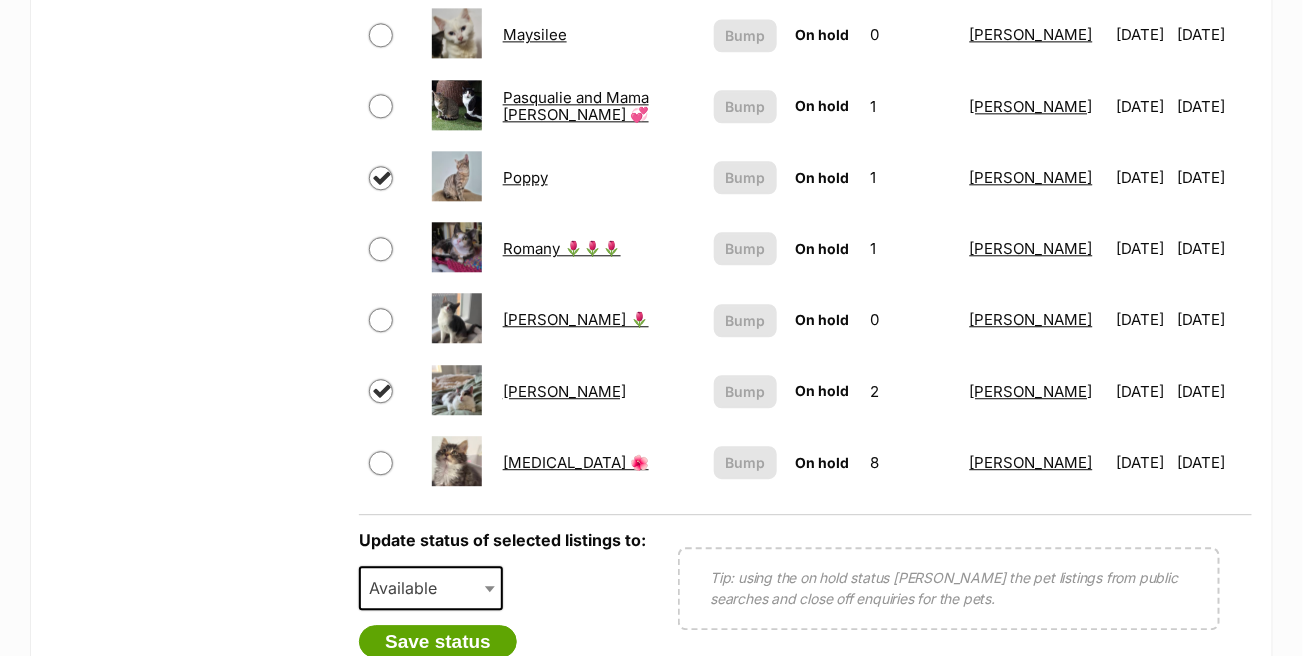 checkbox on "true" 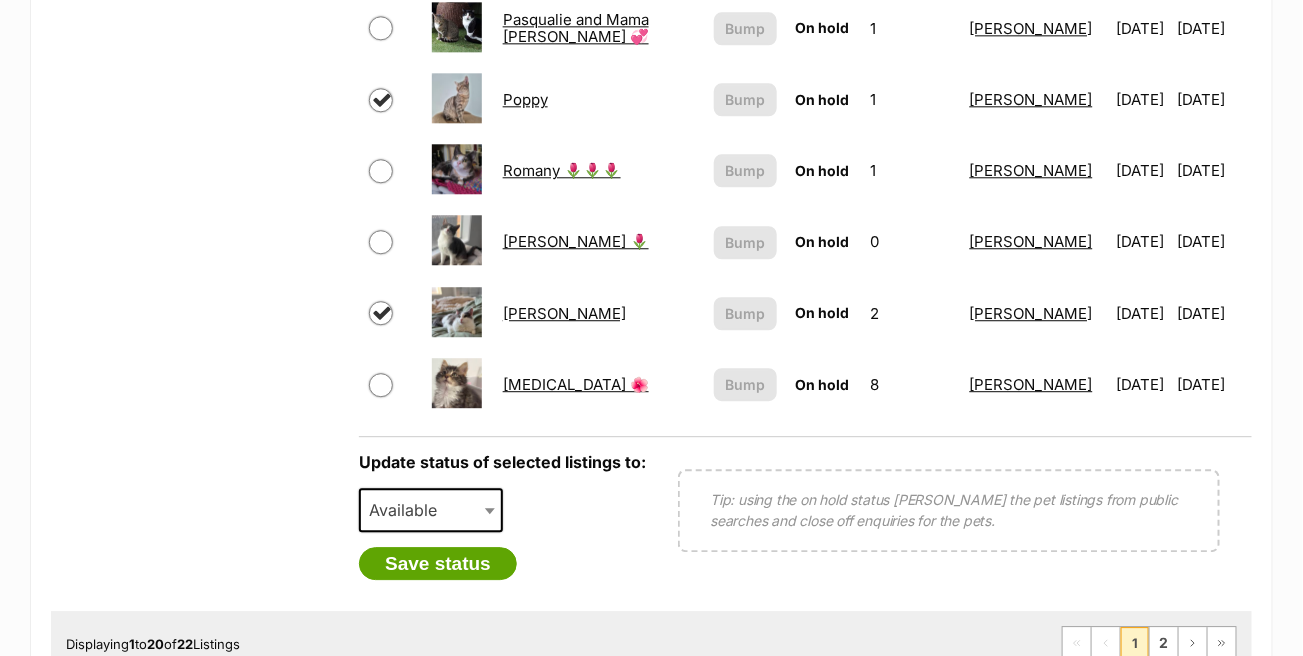 scroll, scrollTop: 1700, scrollLeft: 0, axis: vertical 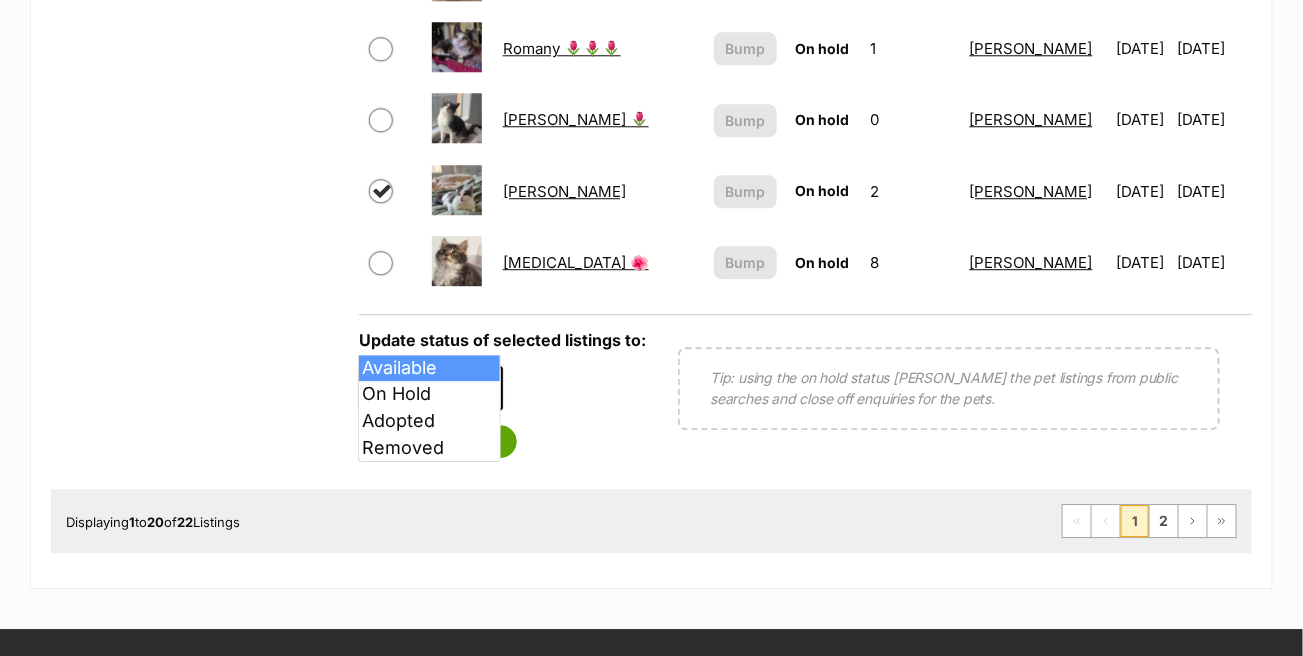 click on "Available" at bounding box center (431, 388) 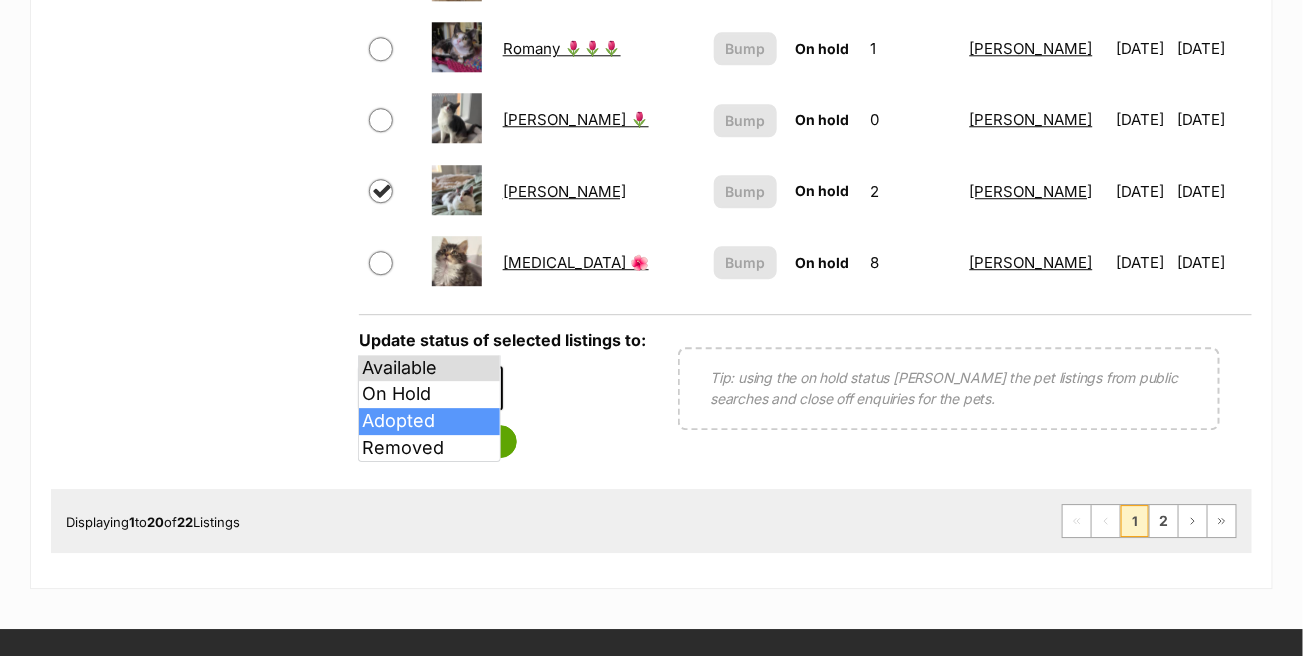 select on "rehomed" 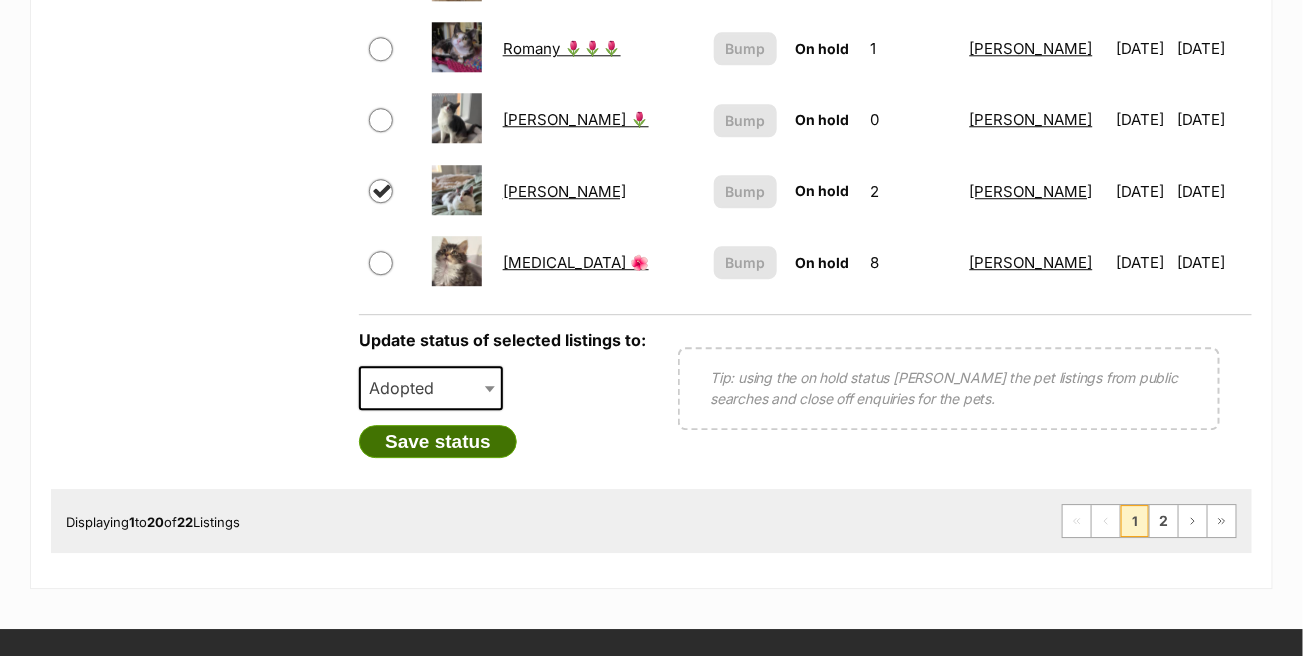 click on "Save status" at bounding box center (438, 442) 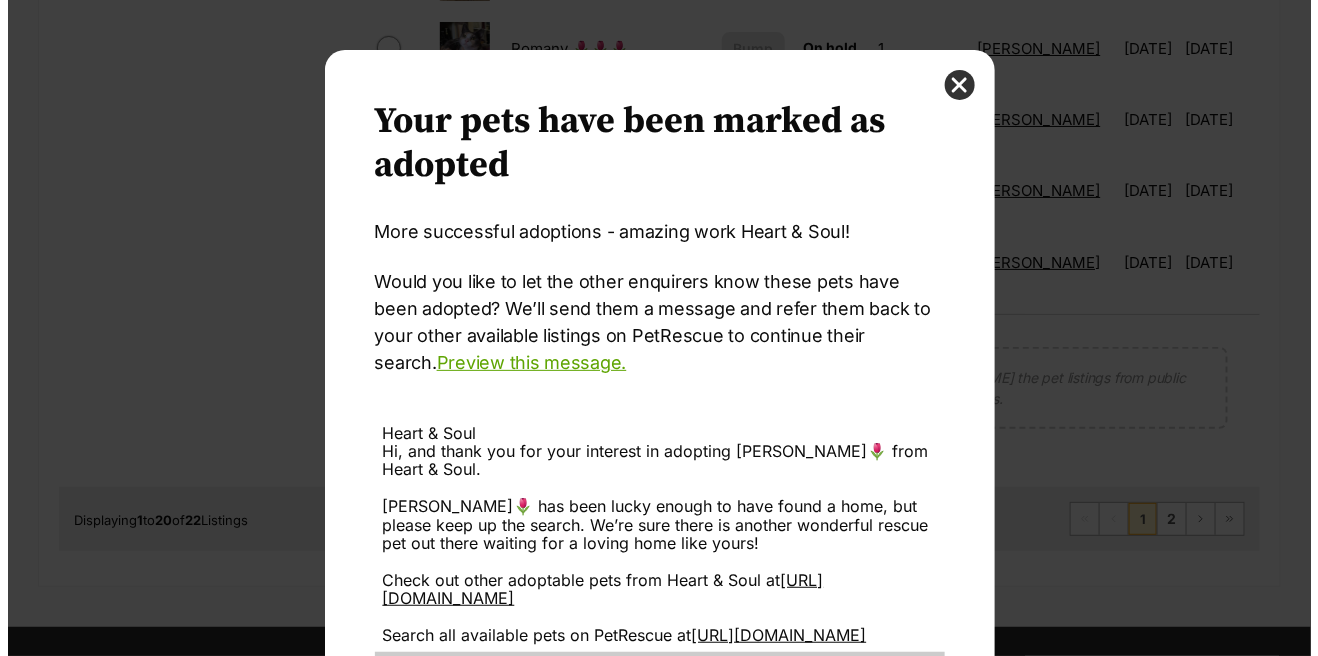 scroll, scrollTop: 0, scrollLeft: 0, axis: both 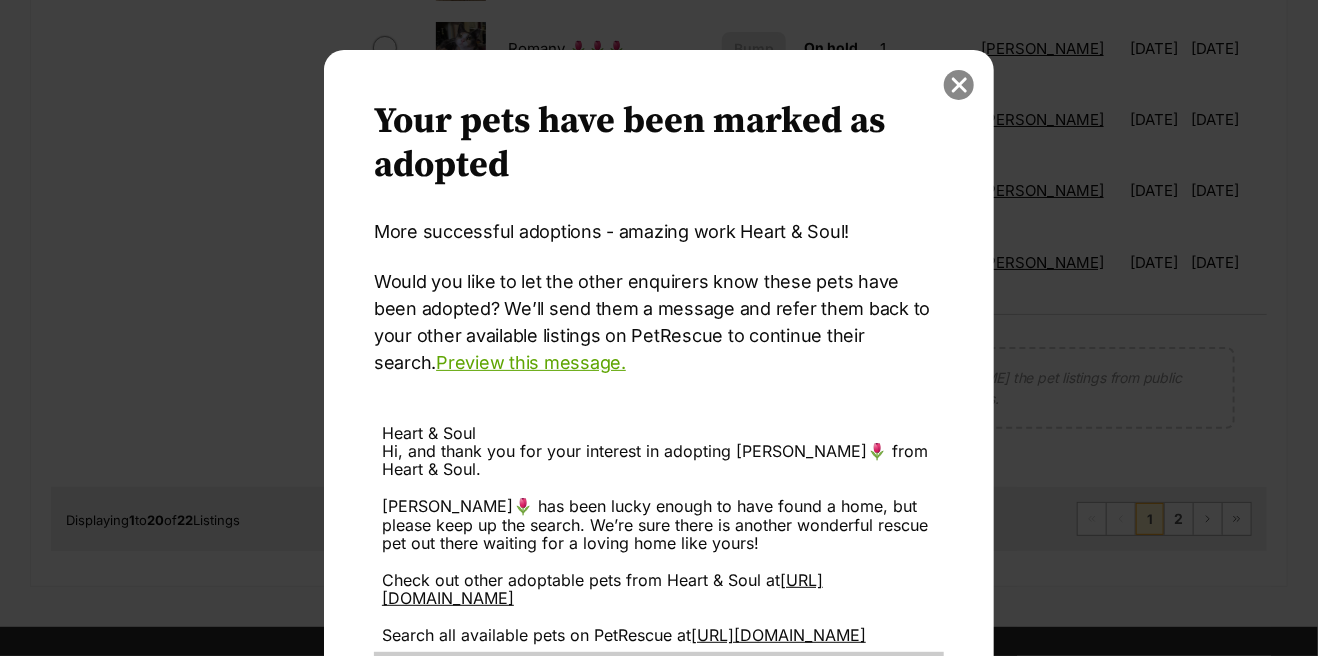click at bounding box center [959, 85] 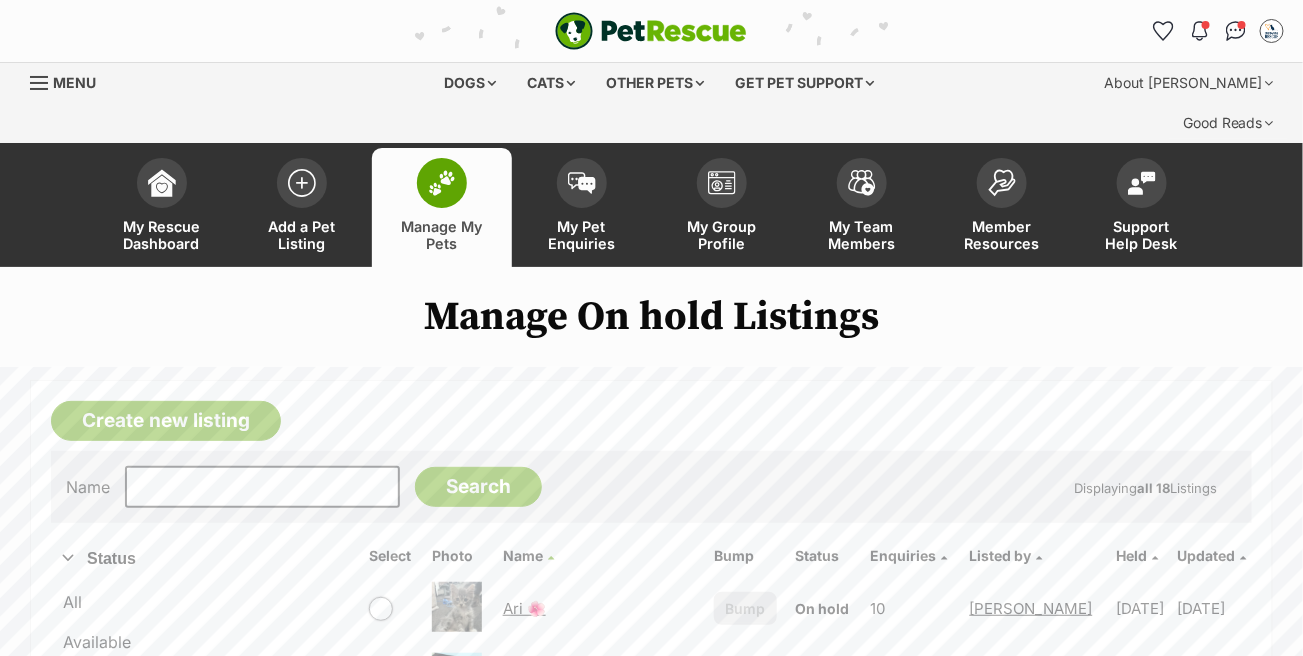 scroll, scrollTop: 300, scrollLeft: 0, axis: vertical 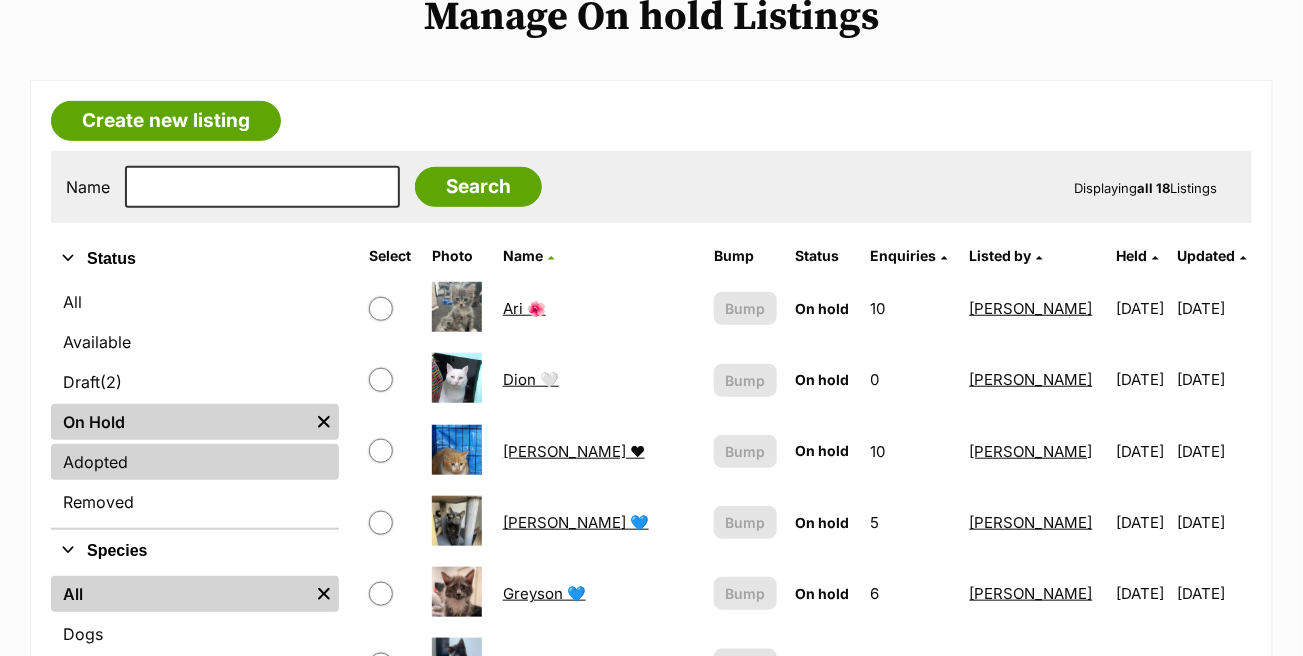 click on "Adopted" at bounding box center (195, 462) 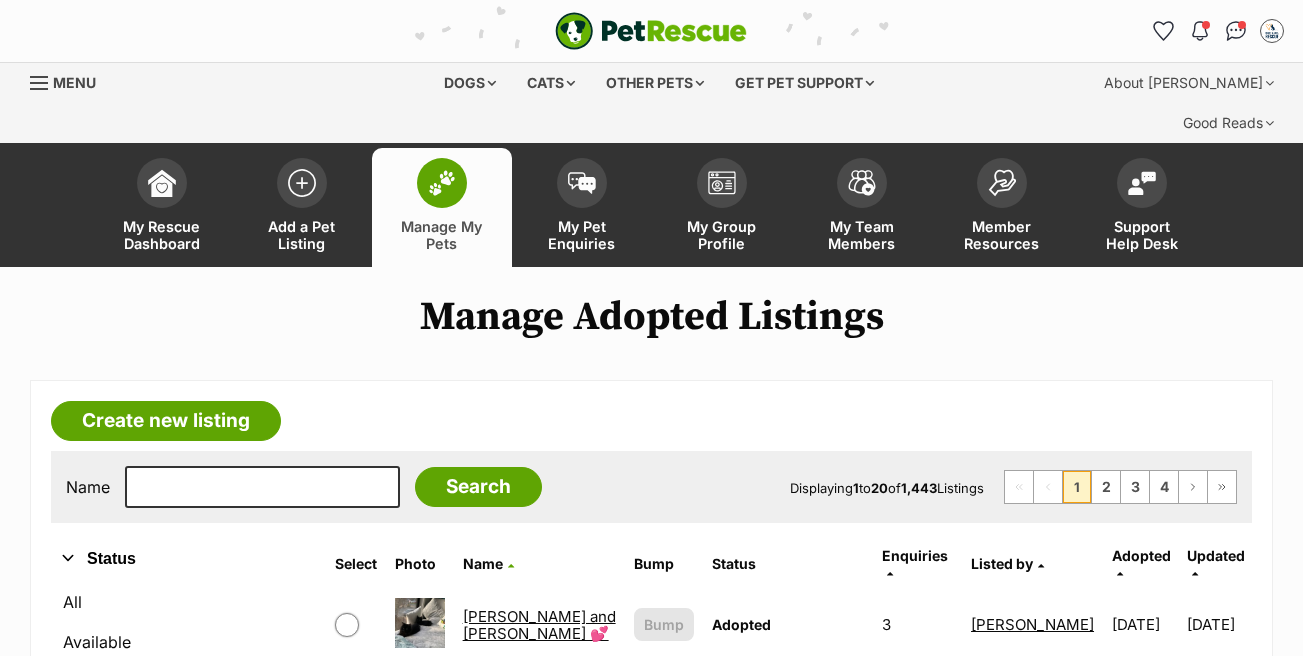 scroll, scrollTop: 300, scrollLeft: 0, axis: vertical 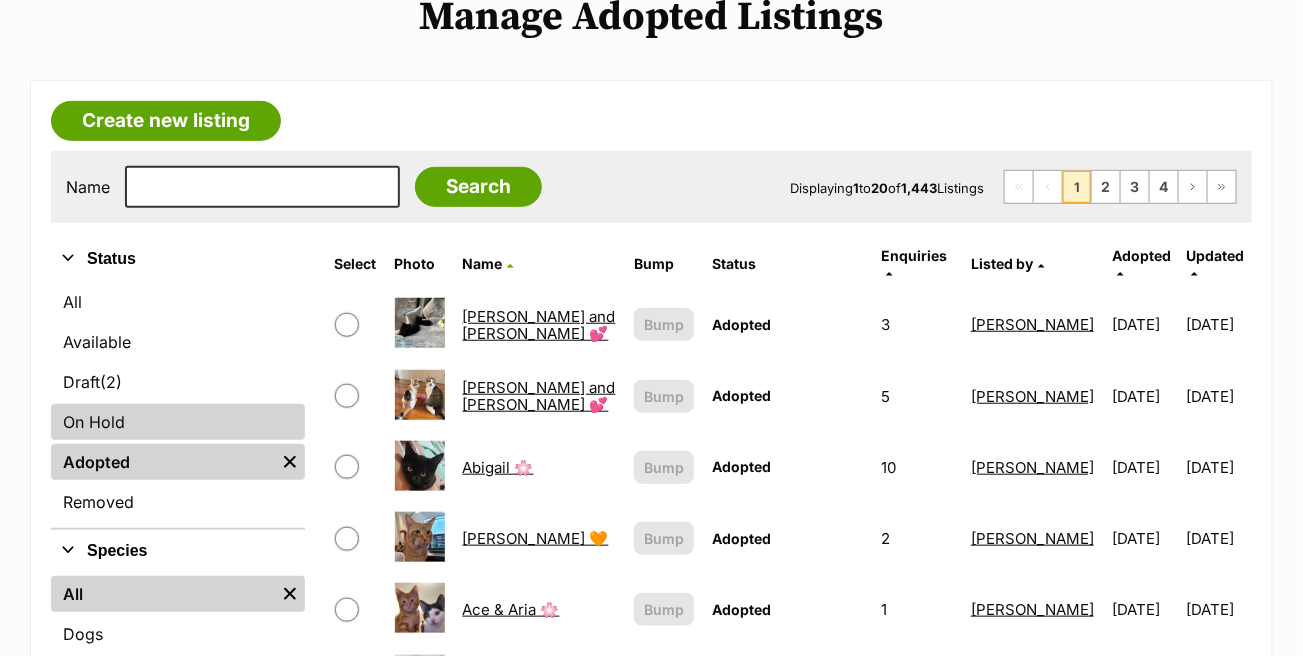 click on "On Hold" at bounding box center [178, 422] 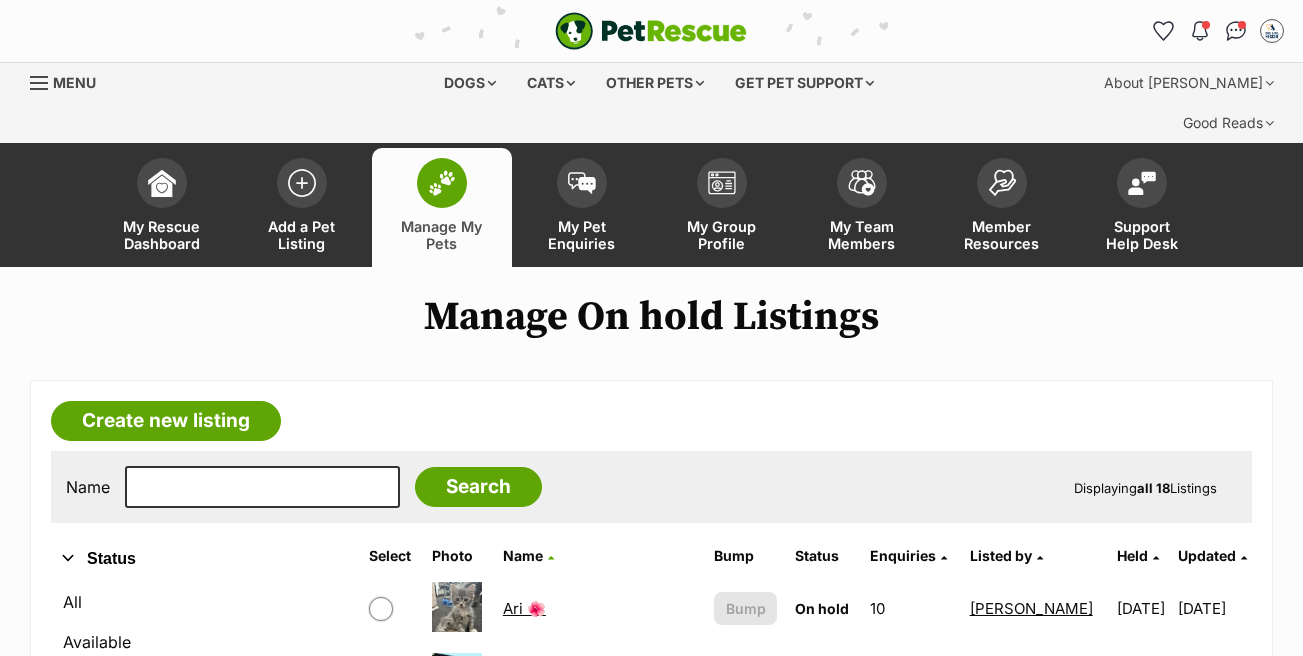 scroll, scrollTop: 700, scrollLeft: 0, axis: vertical 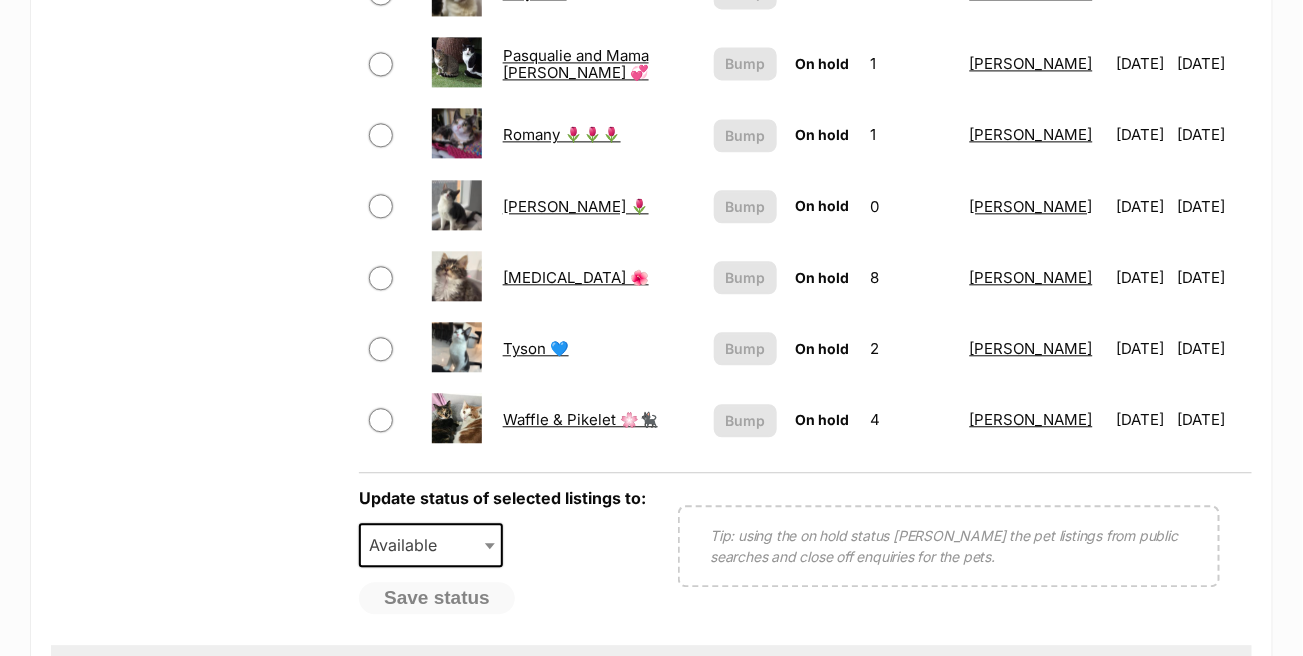 click at bounding box center [381, 349] 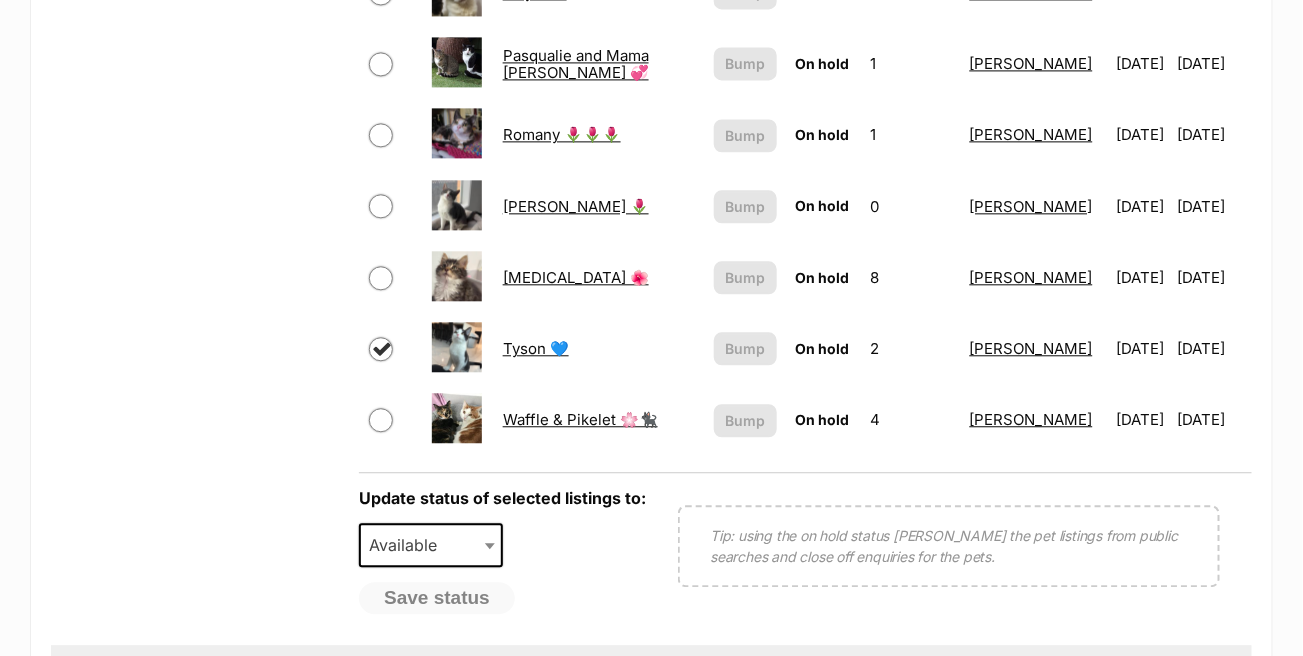 checkbox on "true" 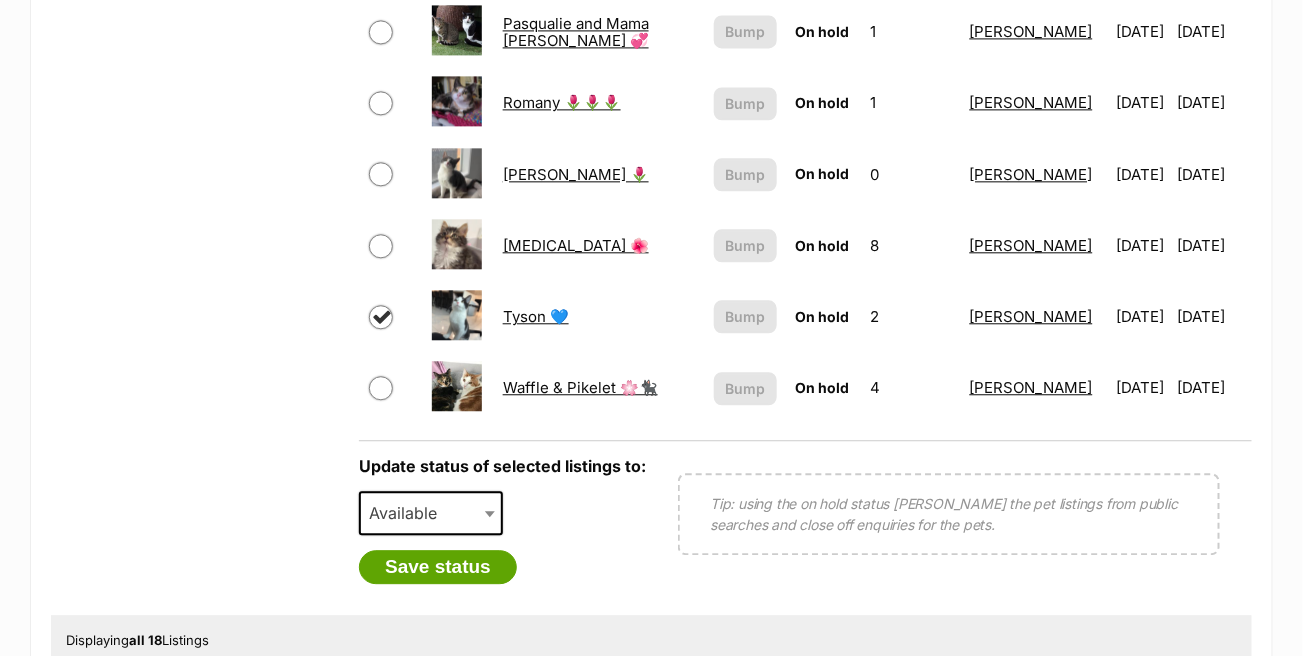 scroll, scrollTop: 1300, scrollLeft: 0, axis: vertical 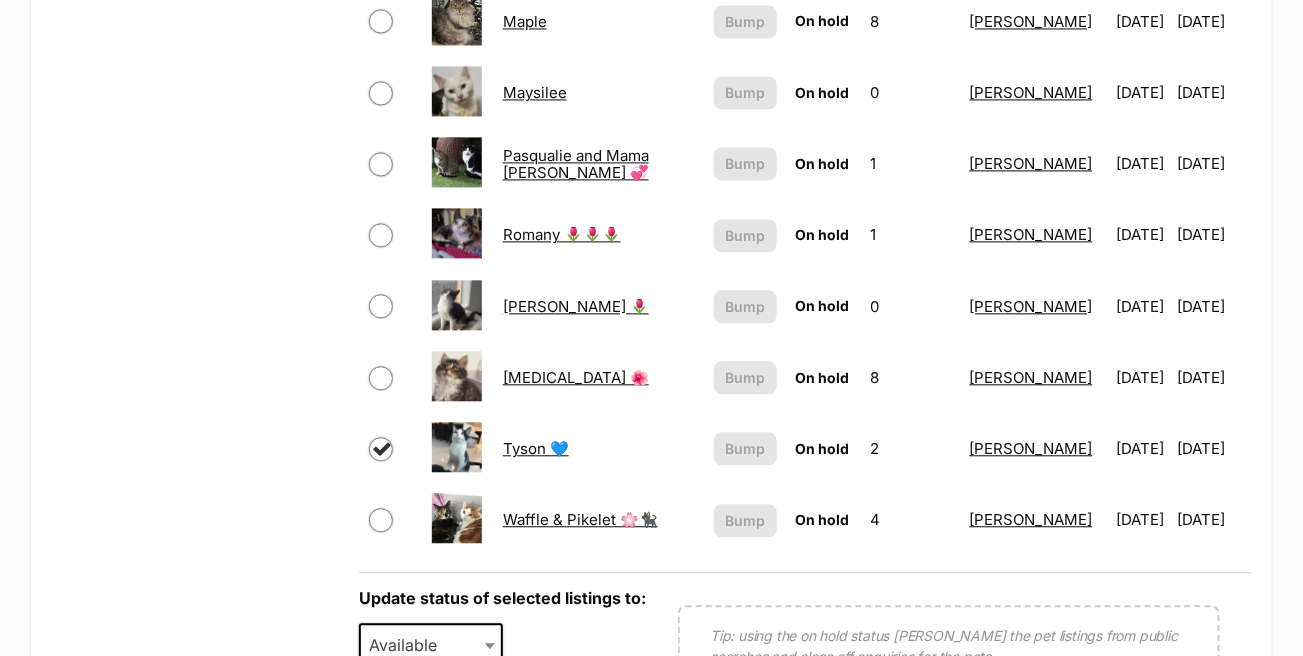 click at bounding box center (381, 235) 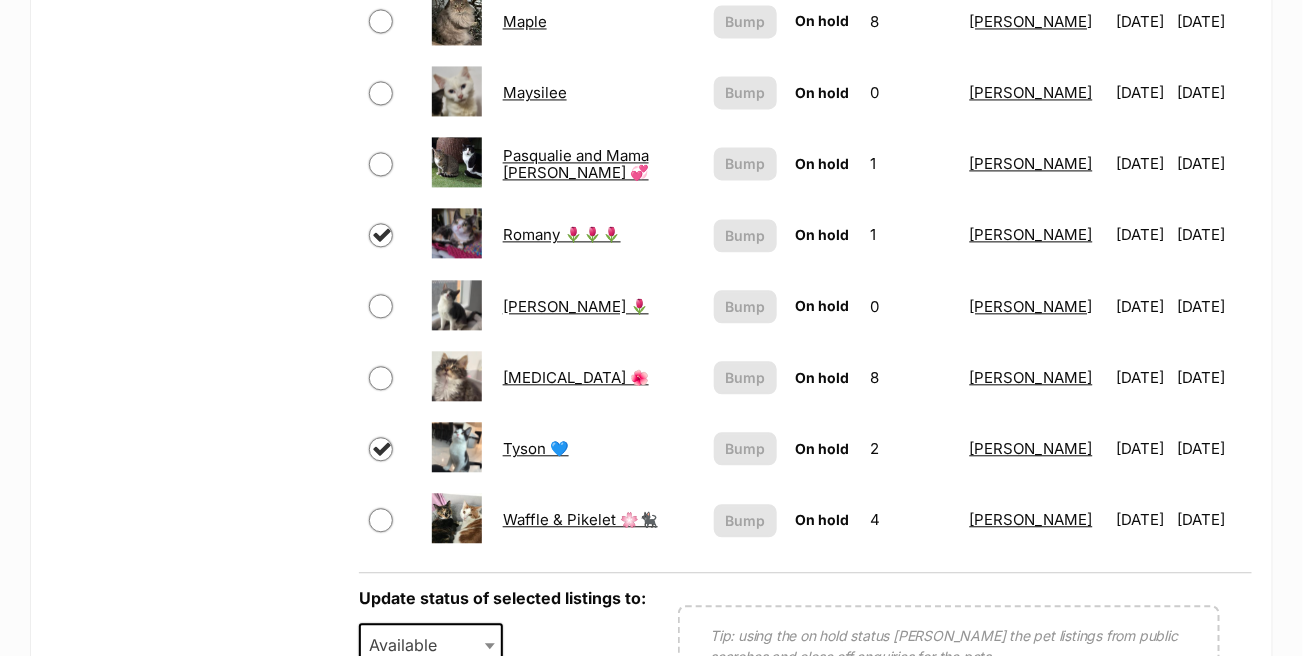checkbox on "true" 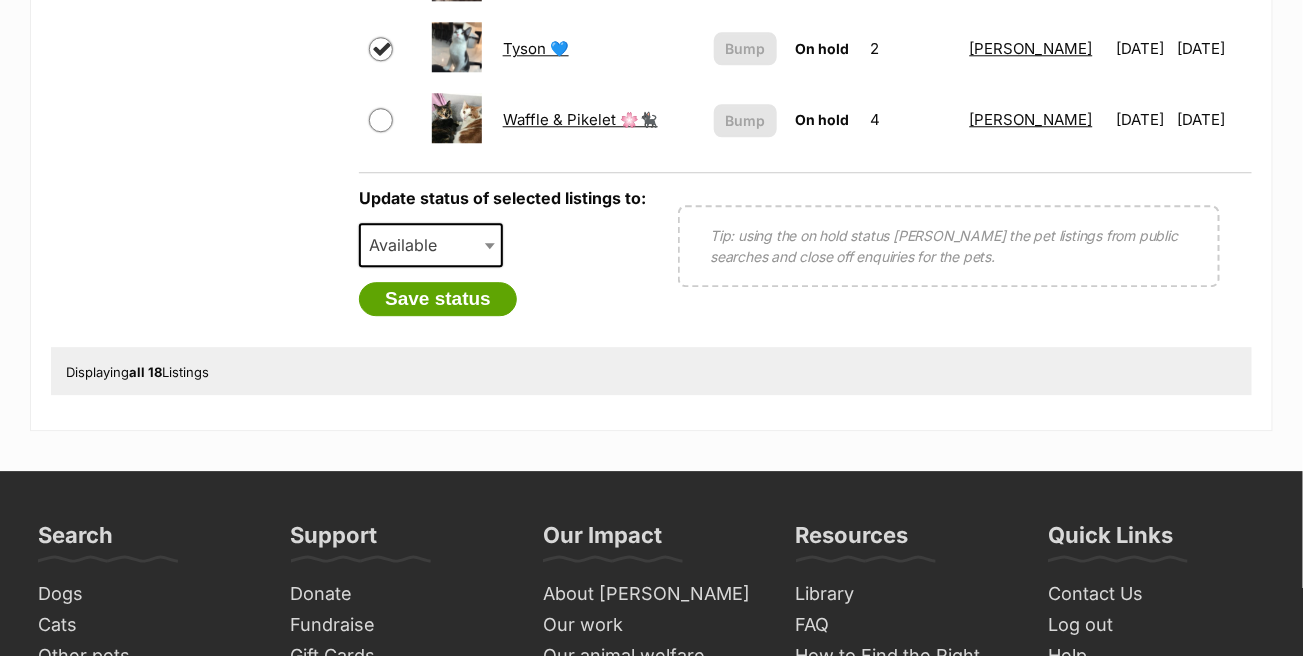 click on "Available" at bounding box center (431, 245) 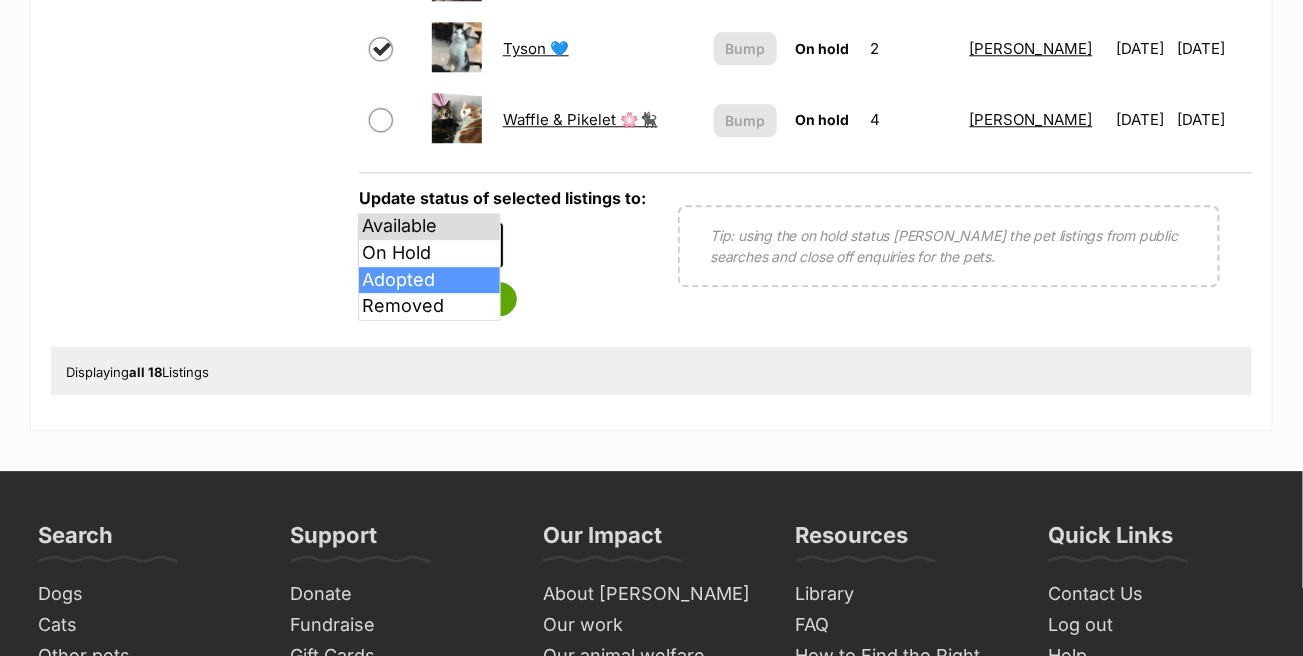 select on "rehomed" 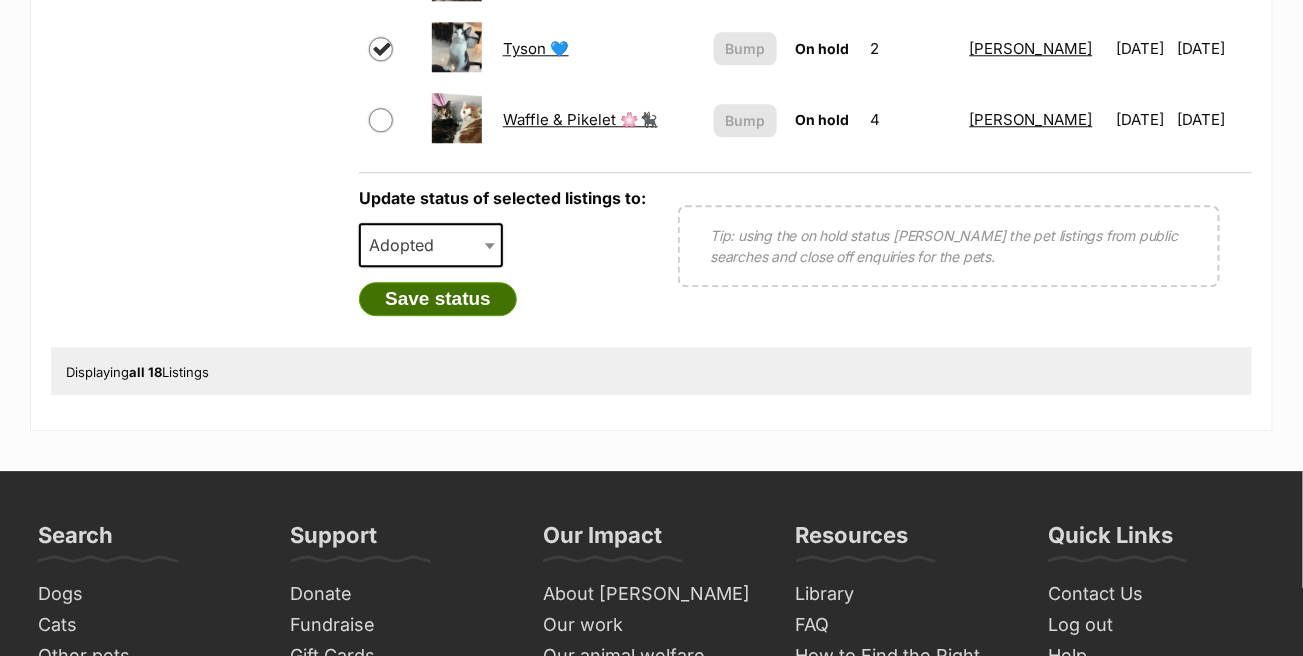 click on "Save status" at bounding box center [438, 299] 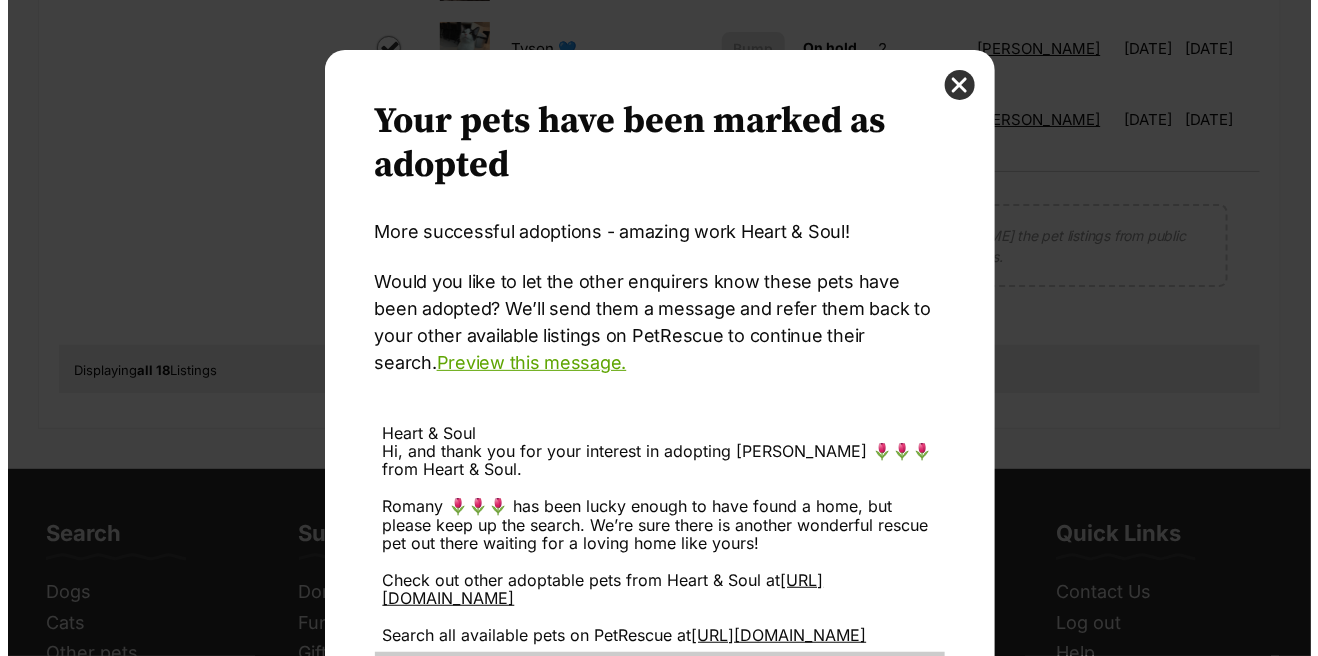 scroll, scrollTop: 0, scrollLeft: 0, axis: both 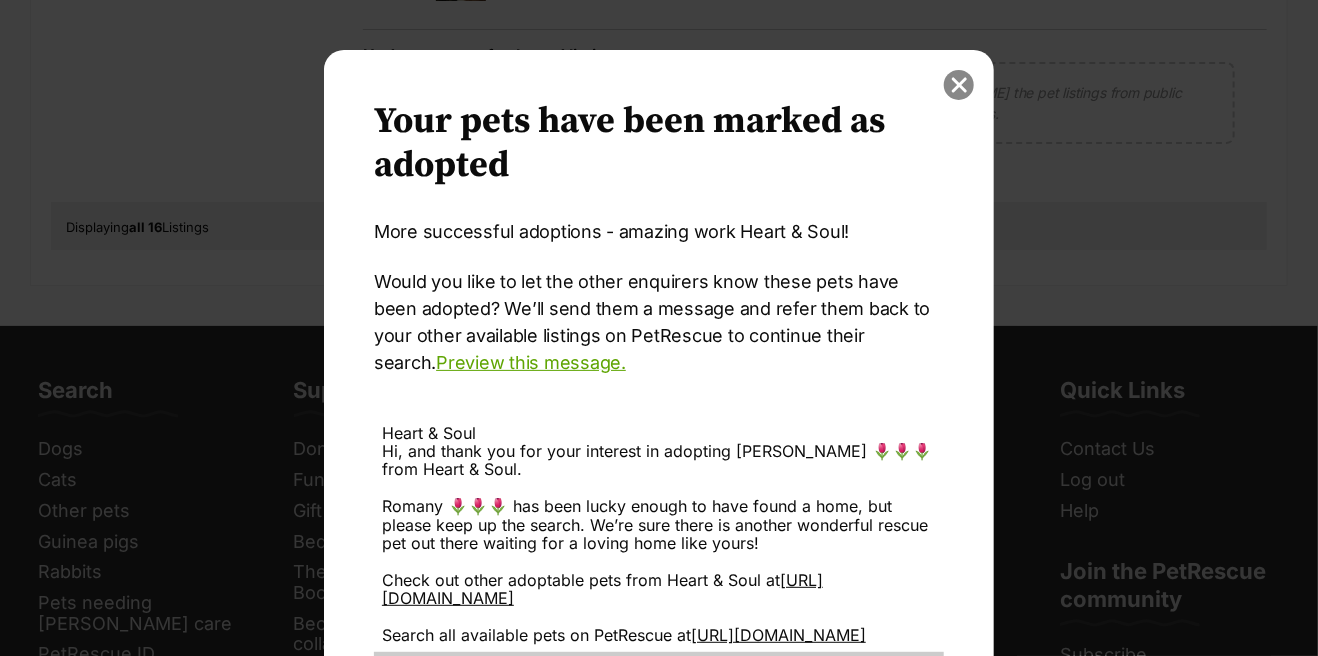 click at bounding box center (959, 85) 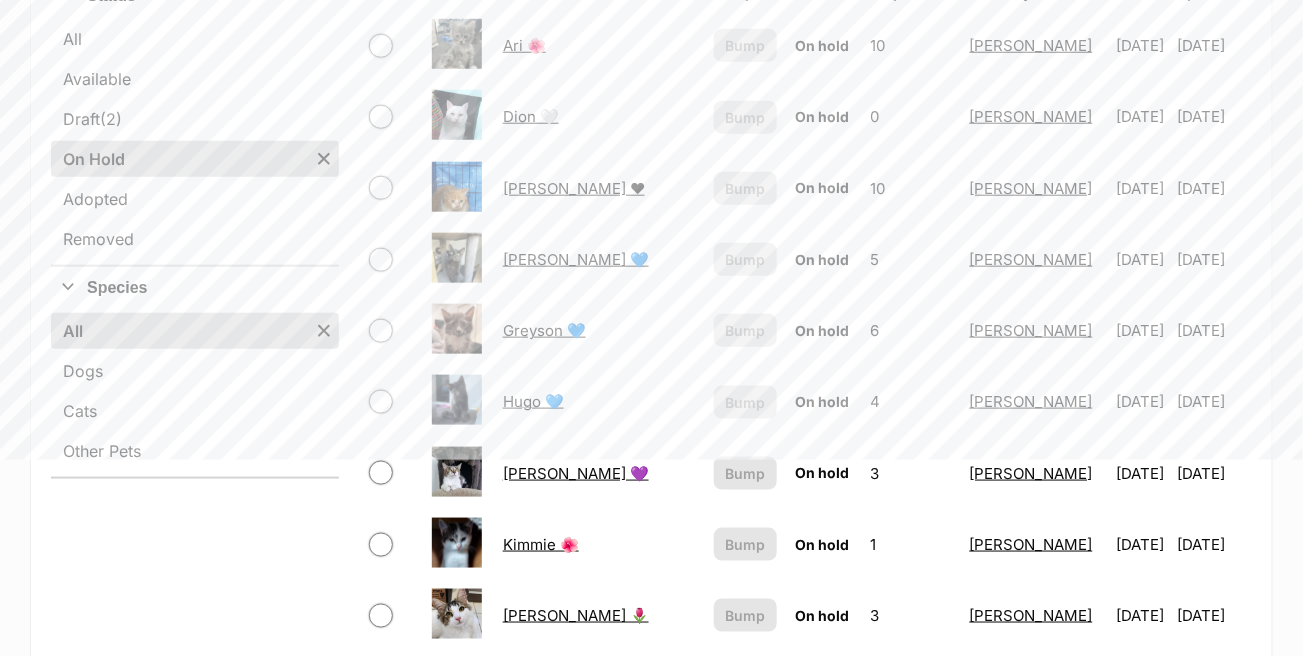 scroll, scrollTop: 300, scrollLeft: 0, axis: vertical 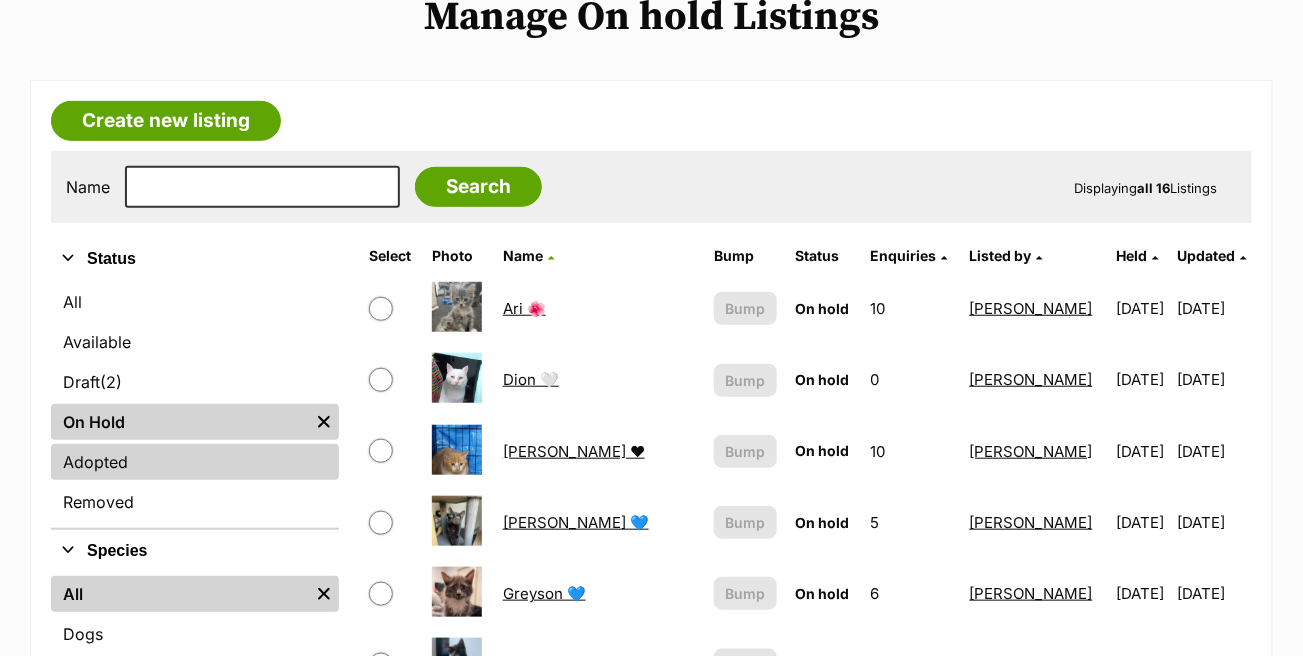 click on "Adopted" at bounding box center [195, 462] 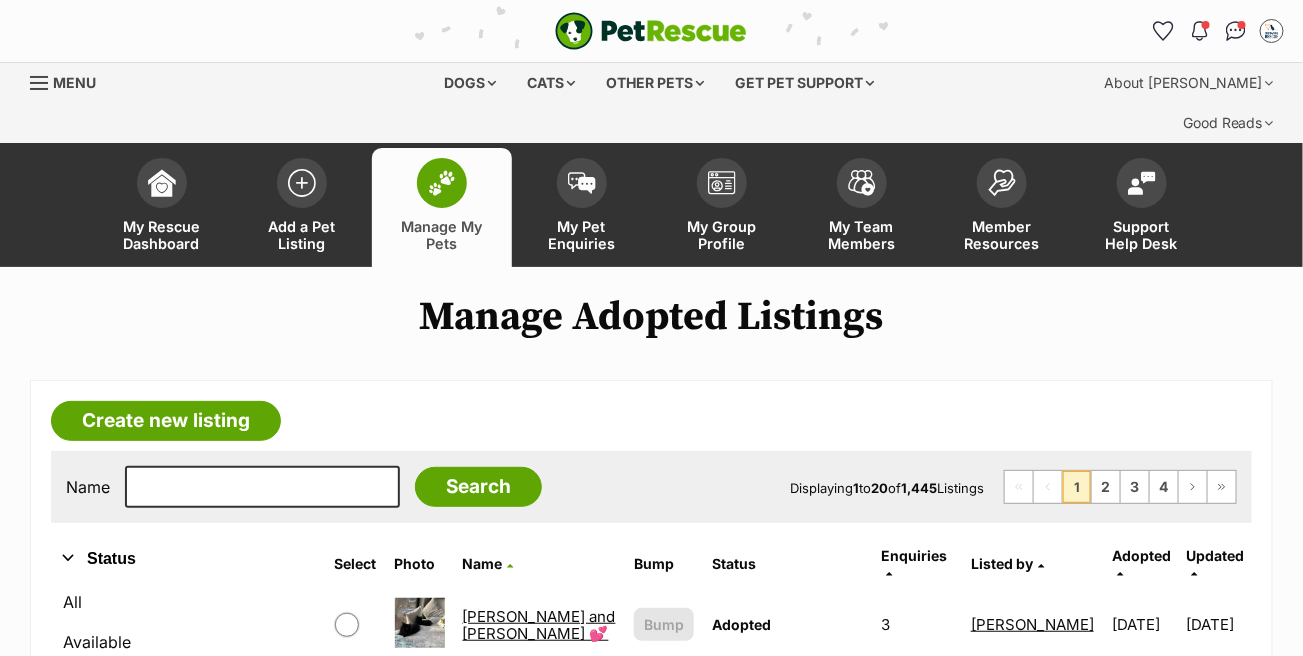 scroll, scrollTop: 300, scrollLeft: 0, axis: vertical 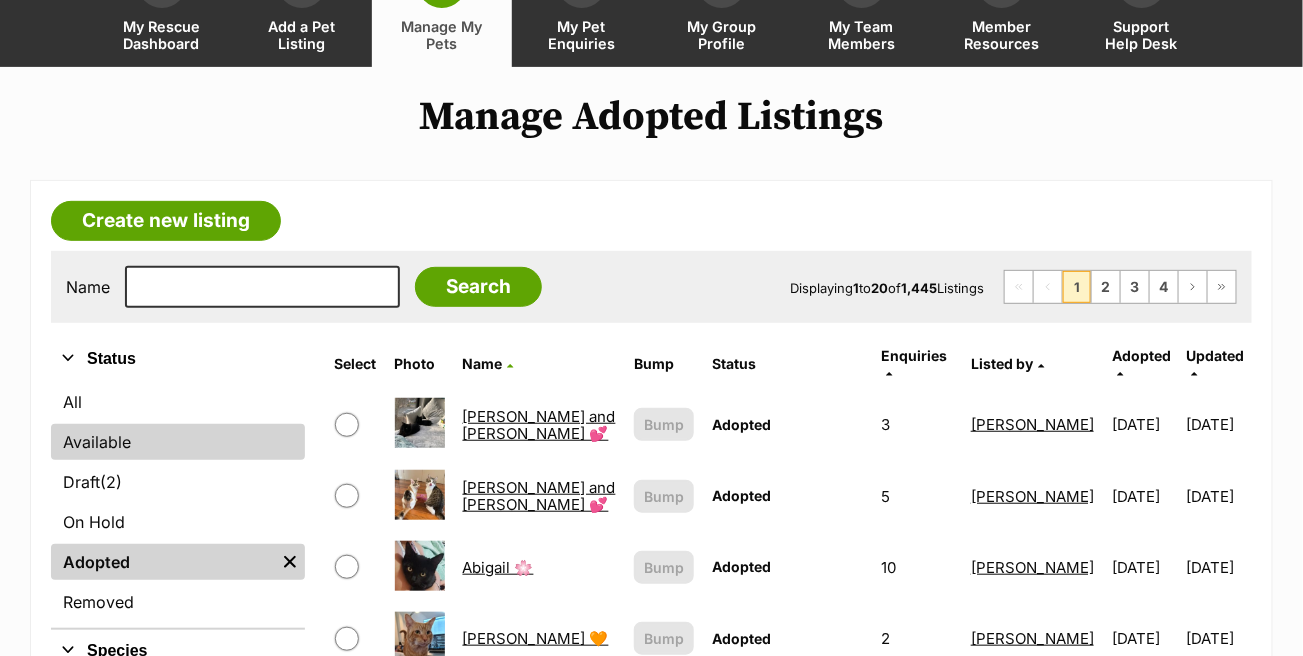click on "Available" at bounding box center [178, 442] 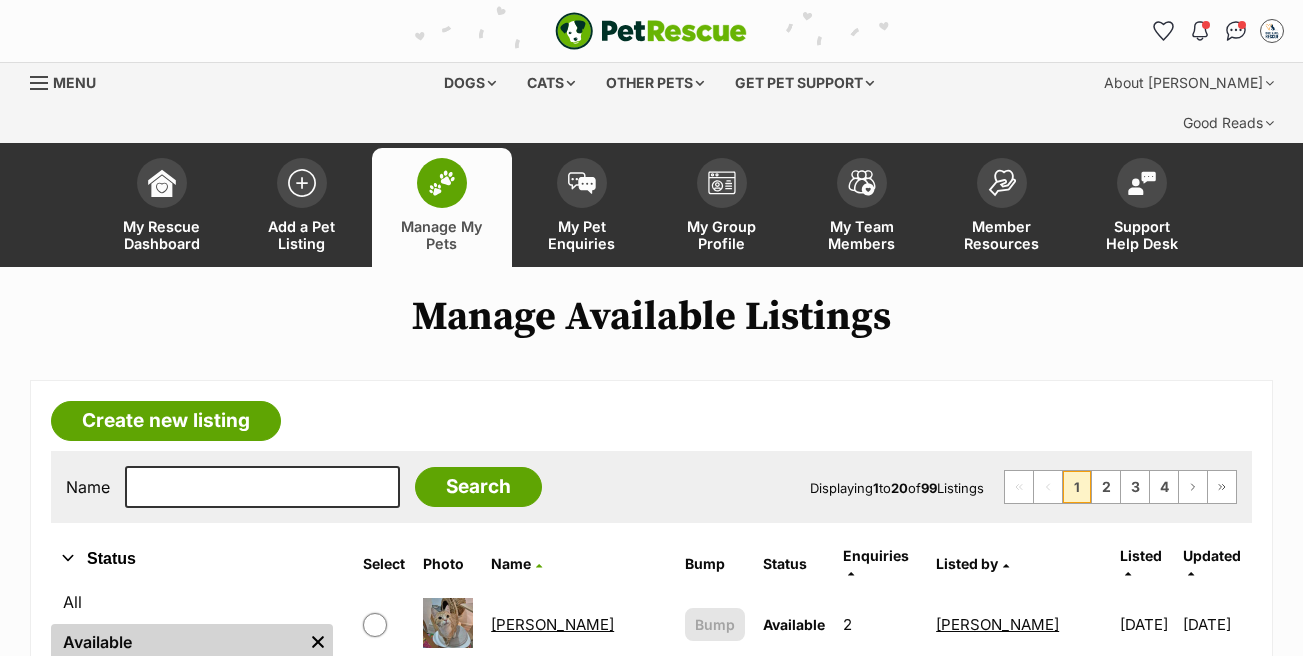 scroll, scrollTop: 0, scrollLeft: 0, axis: both 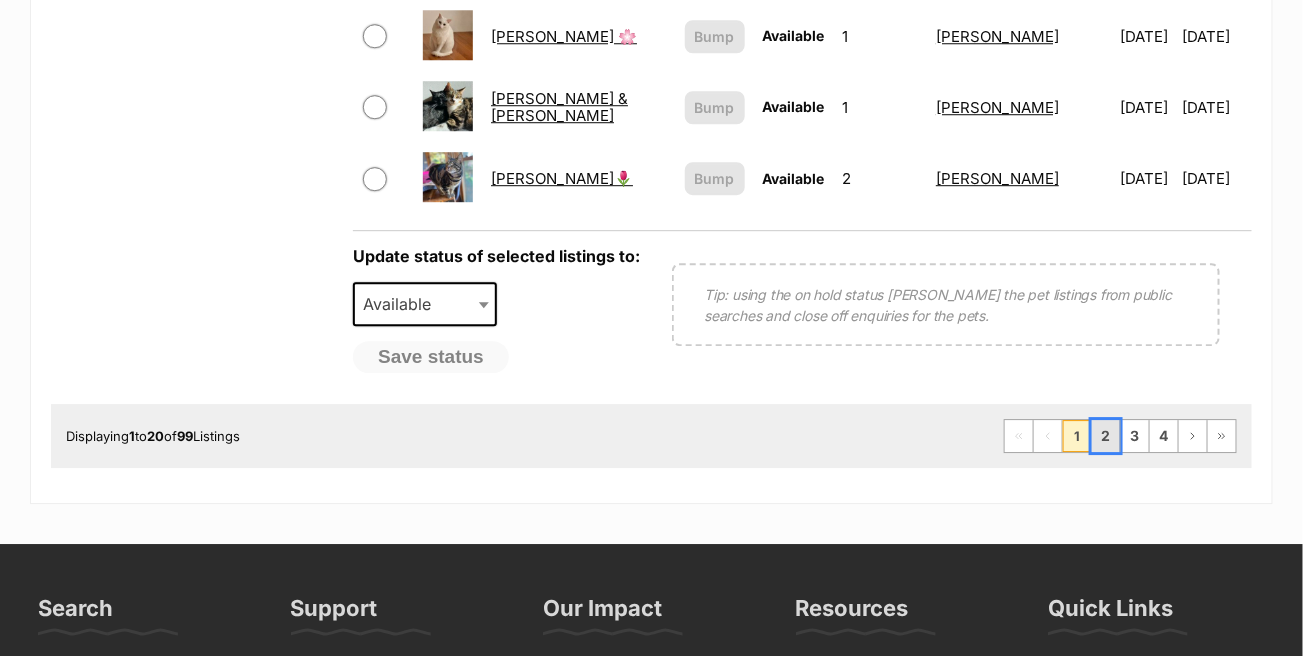 click on "2" at bounding box center (1106, 436) 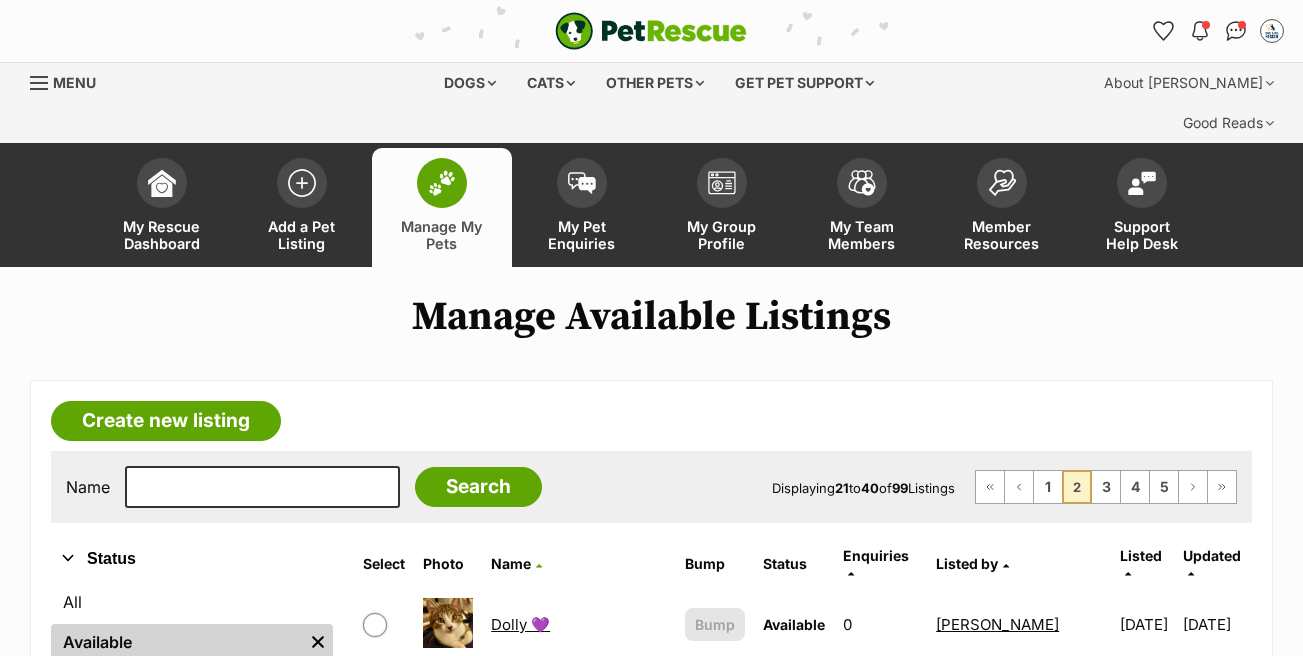 scroll, scrollTop: 367, scrollLeft: 0, axis: vertical 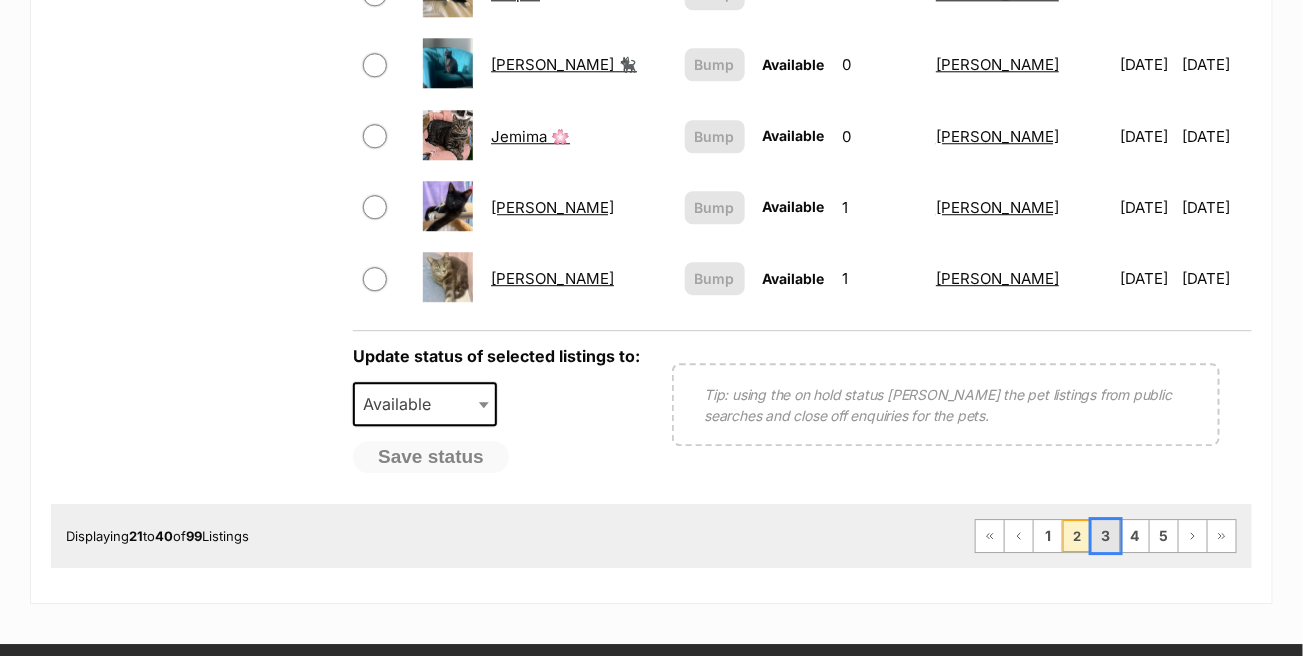 click on "3" at bounding box center (1106, 536) 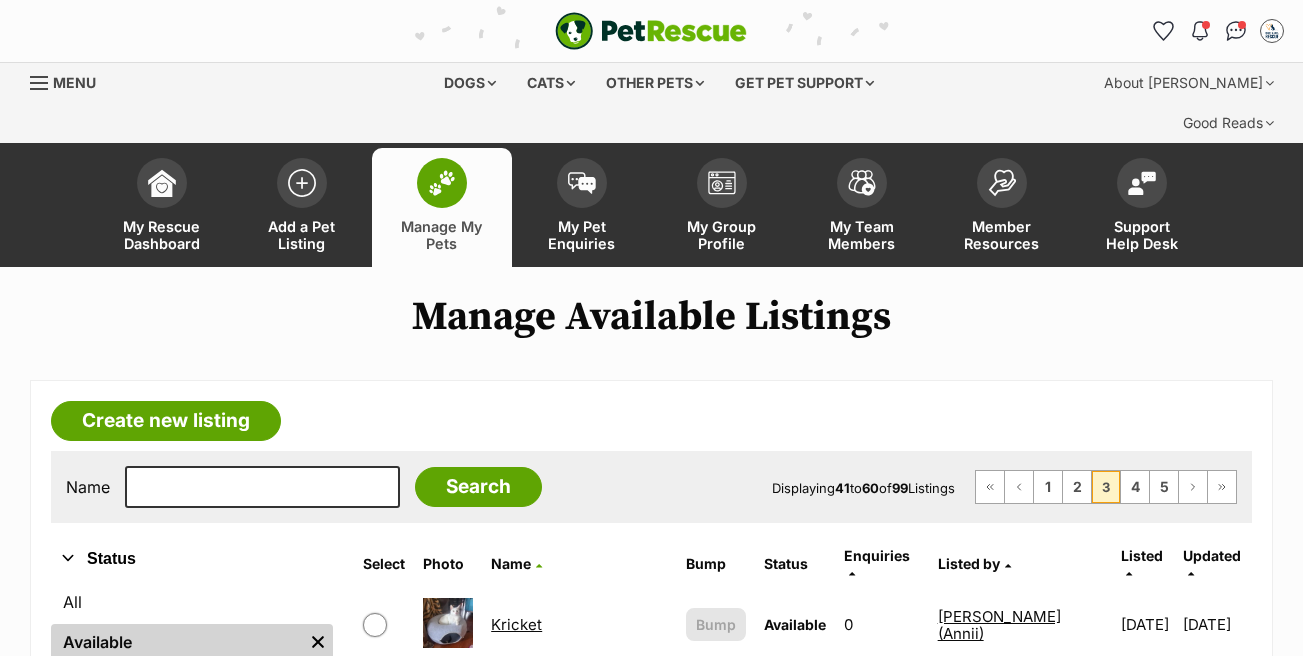 scroll, scrollTop: 400, scrollLeft: 0, axis: vertical 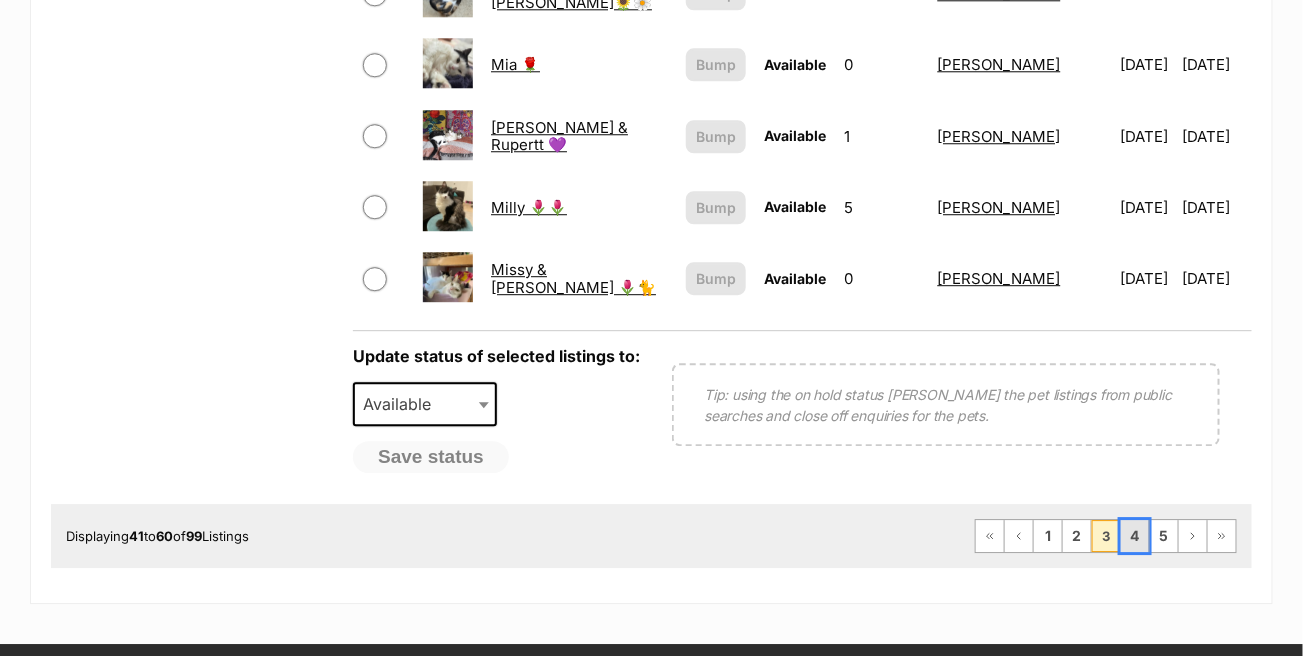 click on "4" at bounding box center (1135, 536) 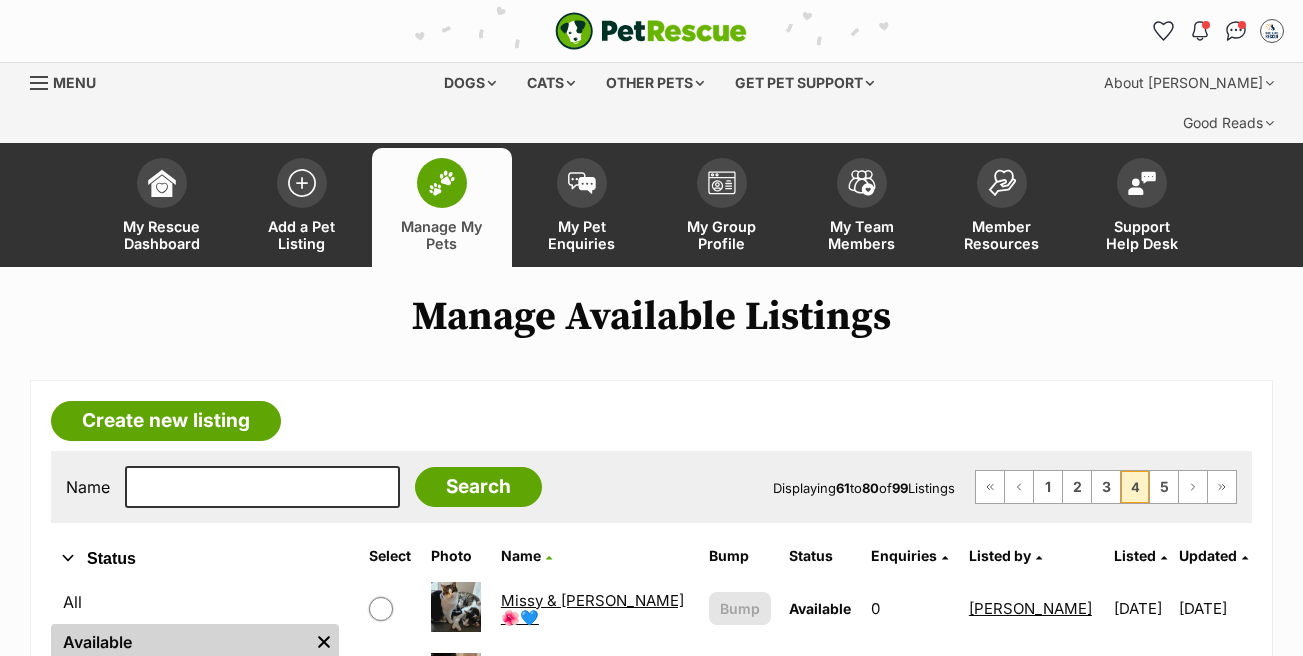 scroll, scrollTop: 0, scrollLeft: 0, axis: both 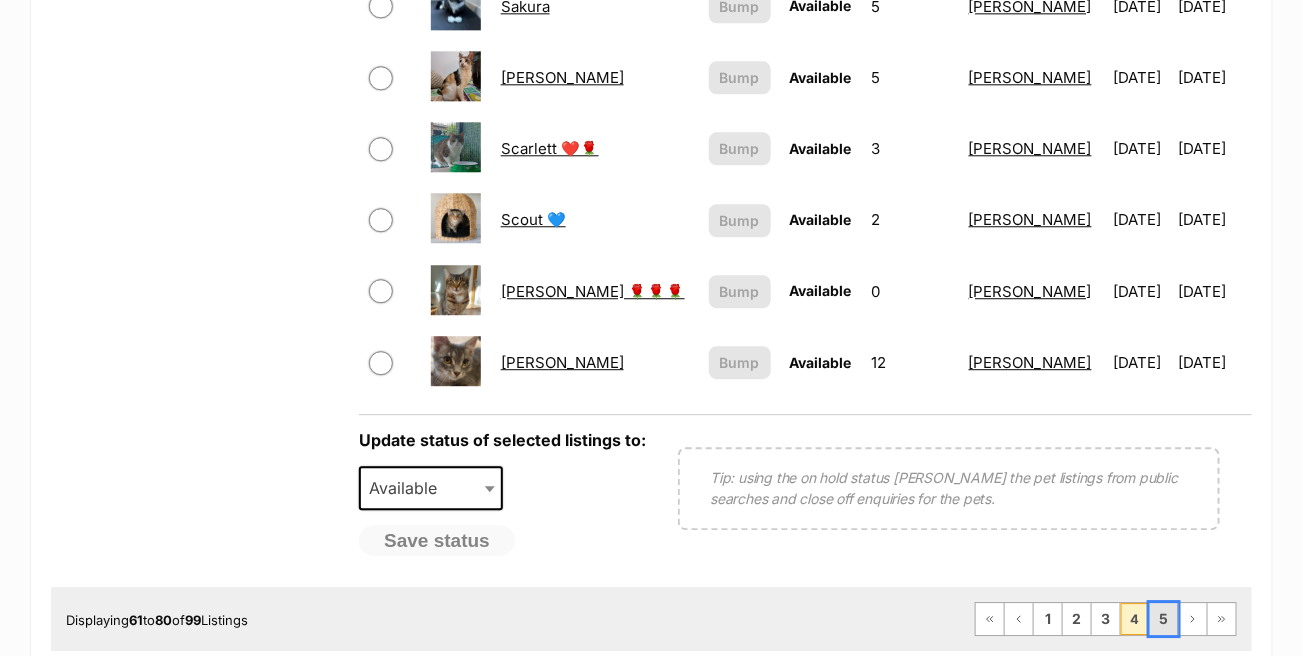 click on "5" at bounding box center (1164, 619) 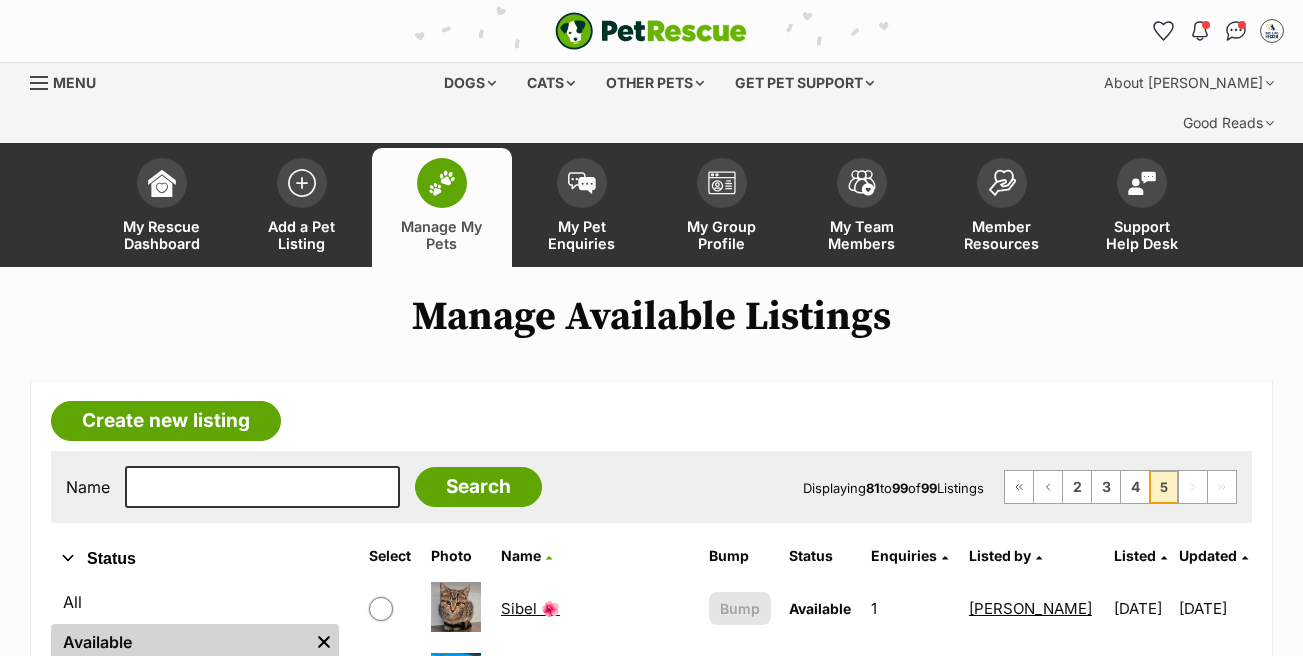 scroll, scrollTop: 400, scrollLeft: 0, axis: vertical 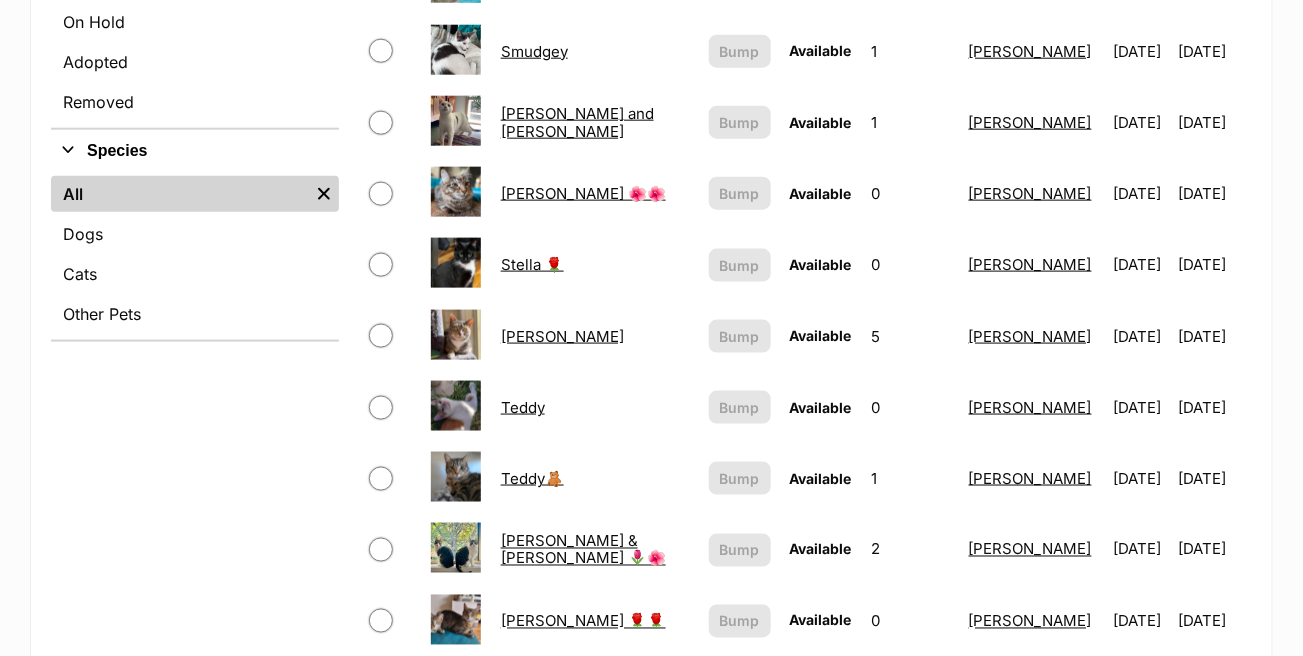 click on "[PERSON_NAME] 🌺🌺" at bounding box center [583, 193] 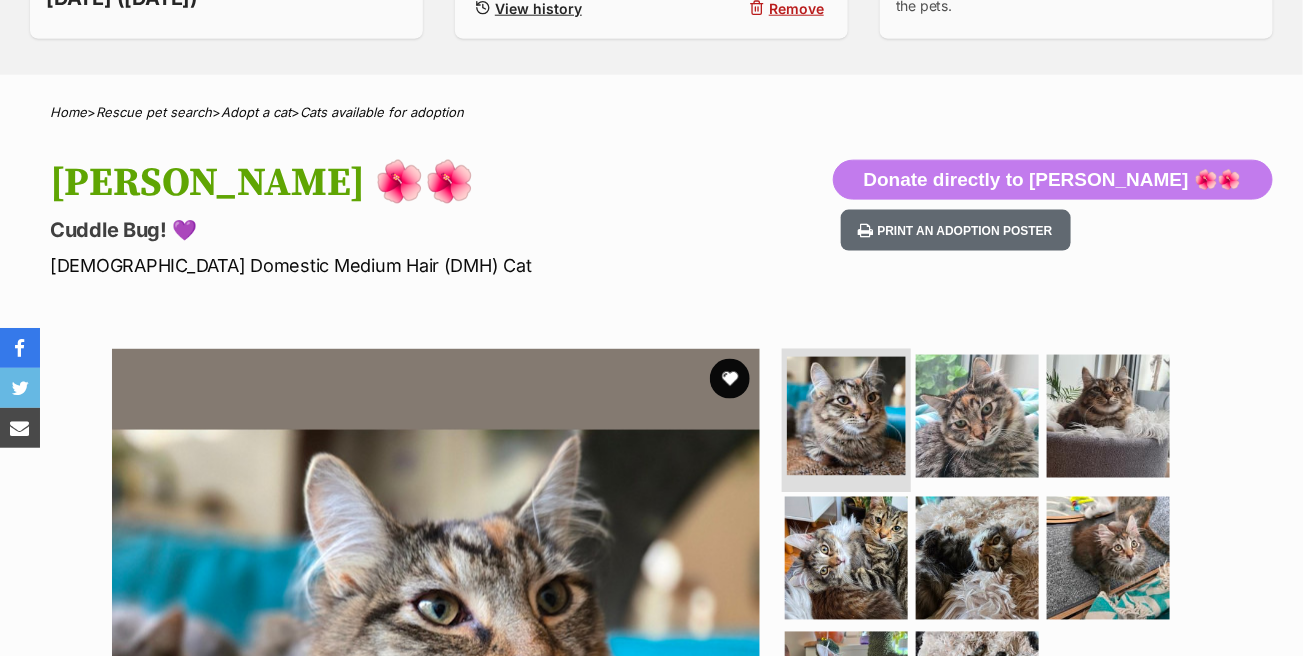 scroll, scrollTop: 1100, scrollLeft: 0, axis: vertical 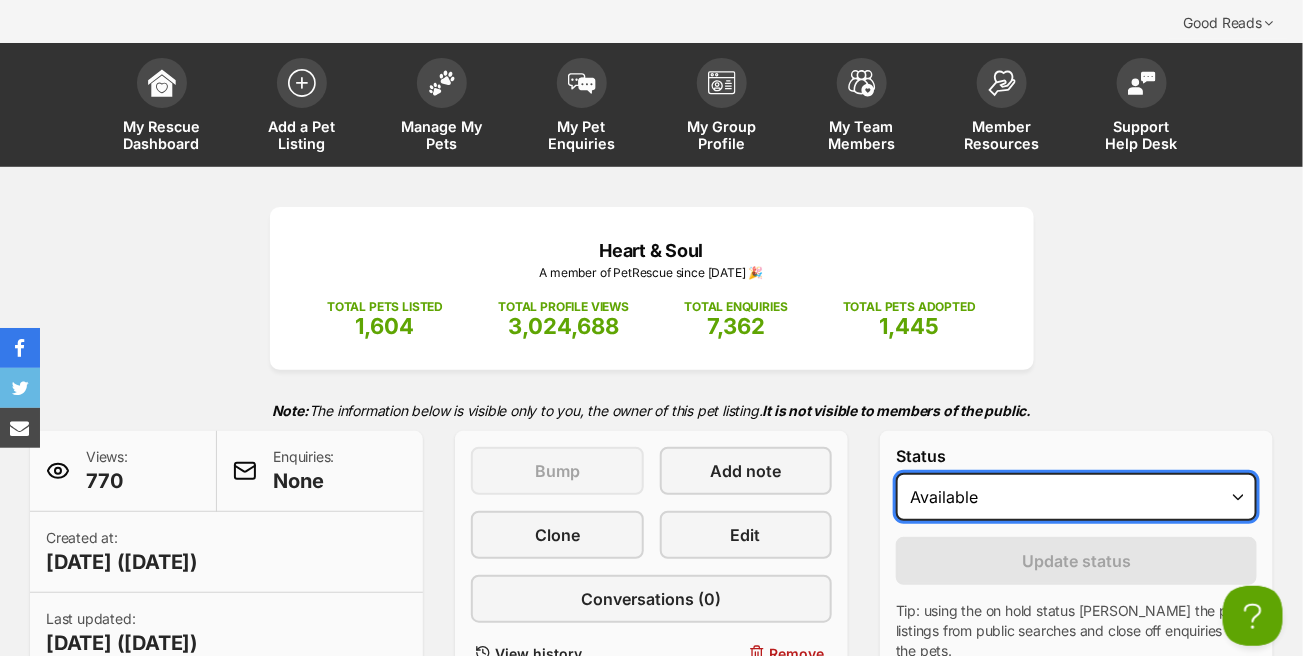 click on "Draft
Available
On hold
Adopted" at bounding box center [1076, 497] 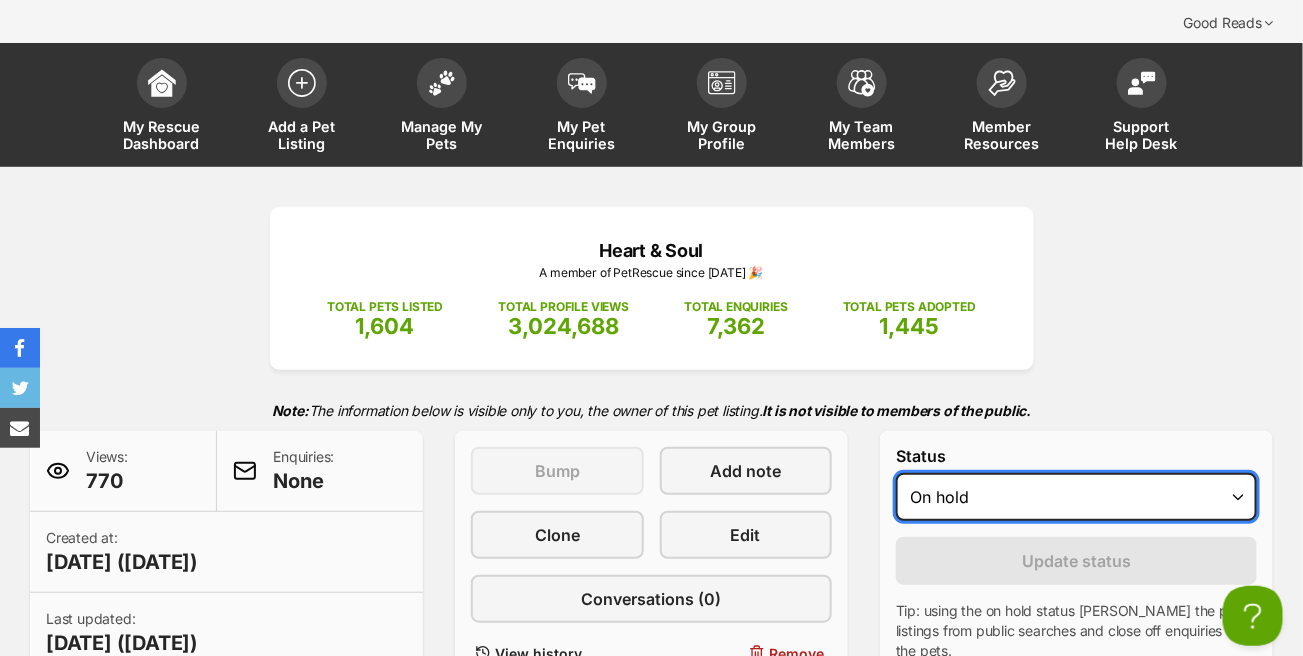 click on "Draft
Available
On hold
Adopted" at bounding box center [1076, 497] 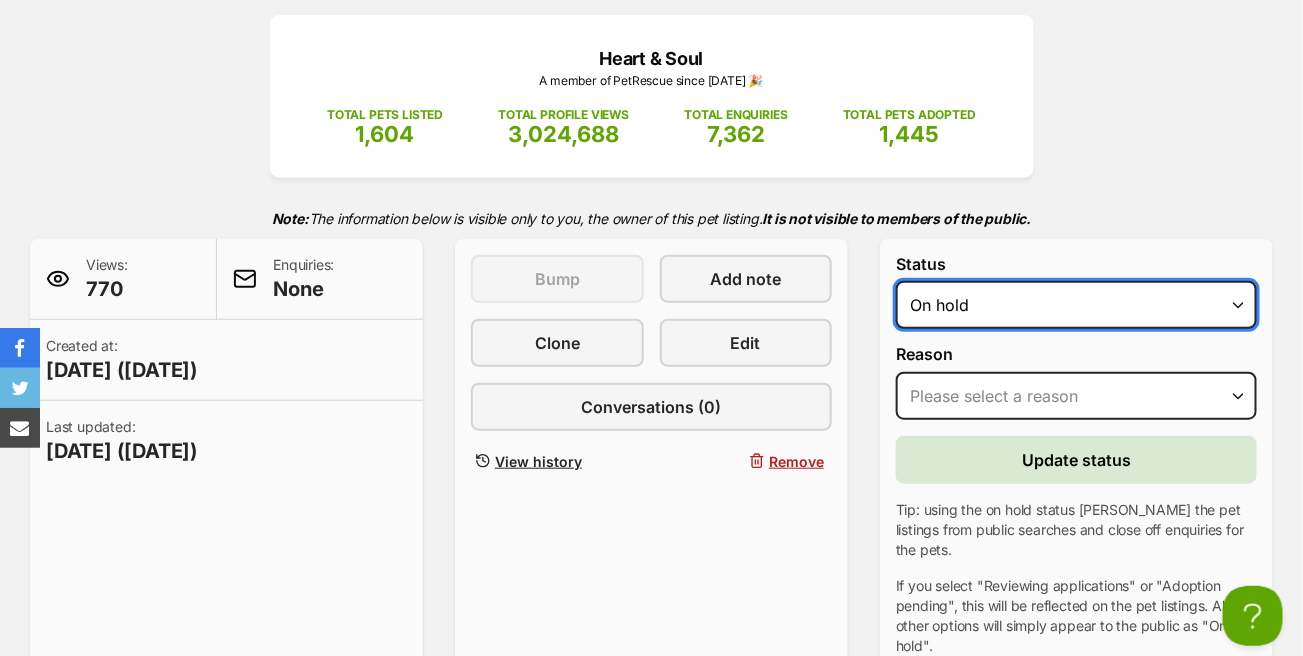 scroll, scrollTop: 300, scrollLeft: 0, axis: vertical 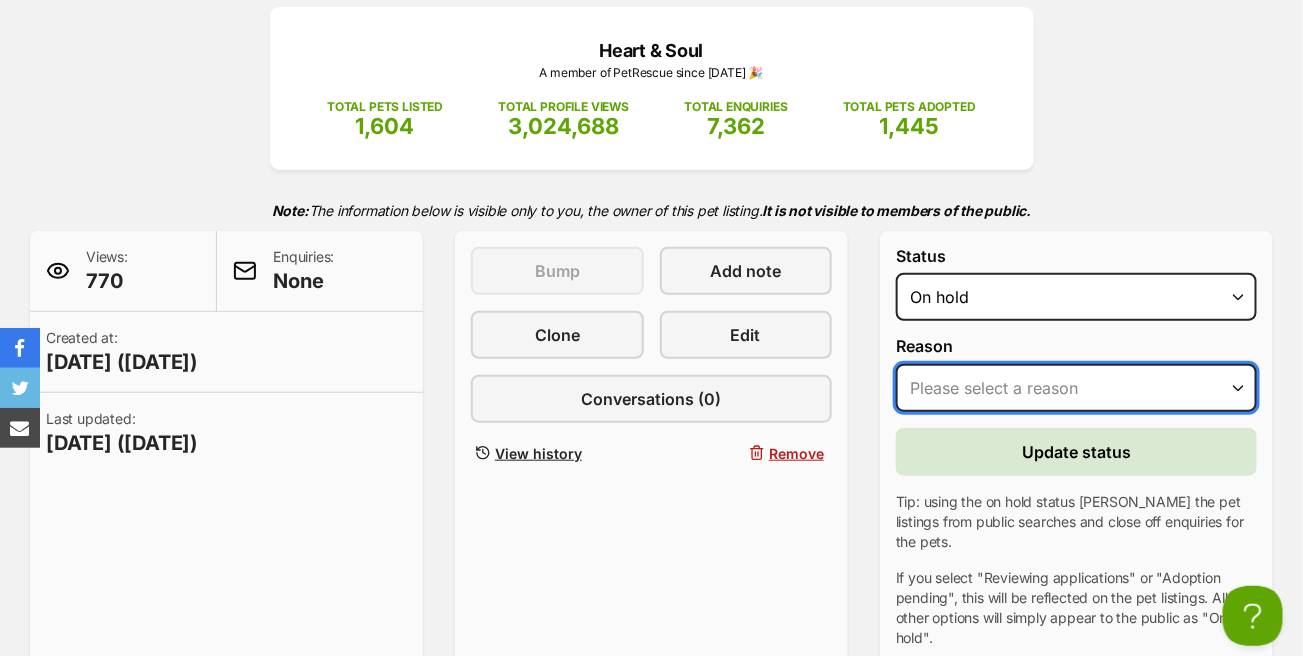 click on "Please select a reason
Medical reasons
Reviewing applications
Adoption pending
Other" at bounding box center (1076, 388) 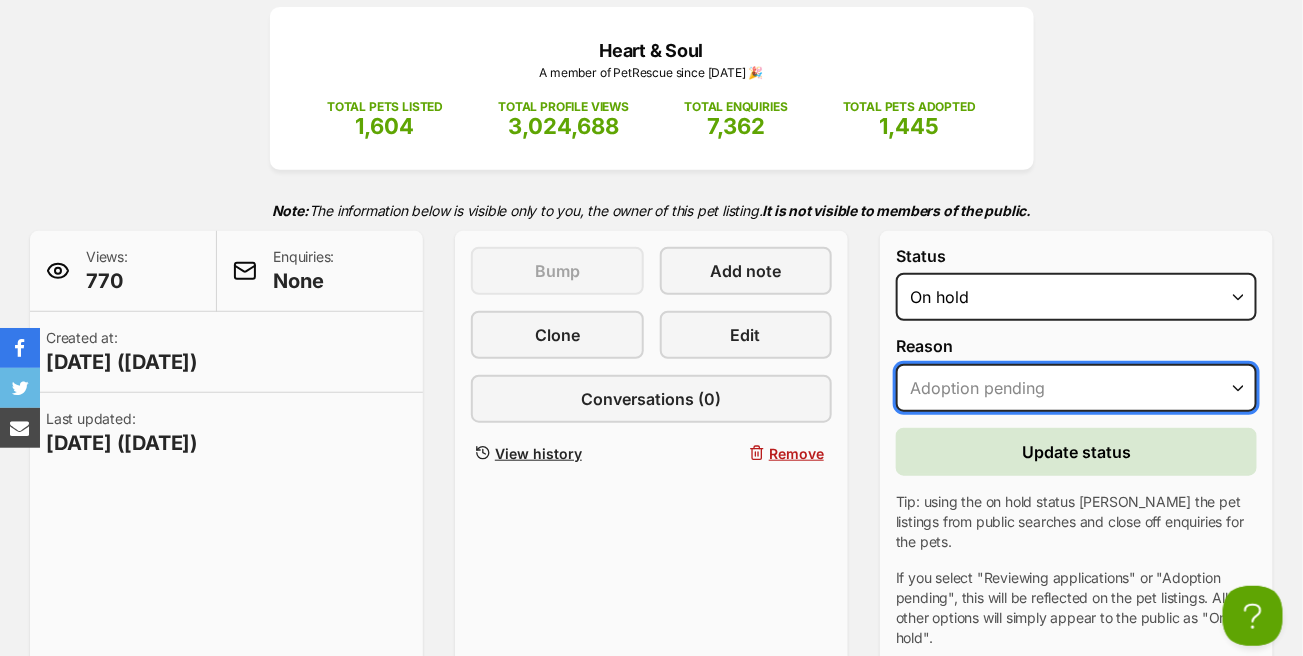 click on "Please select a reason
Medical reasons
Reviewing applications
Adoption pending
Other" at bounding box center [1076, 388] 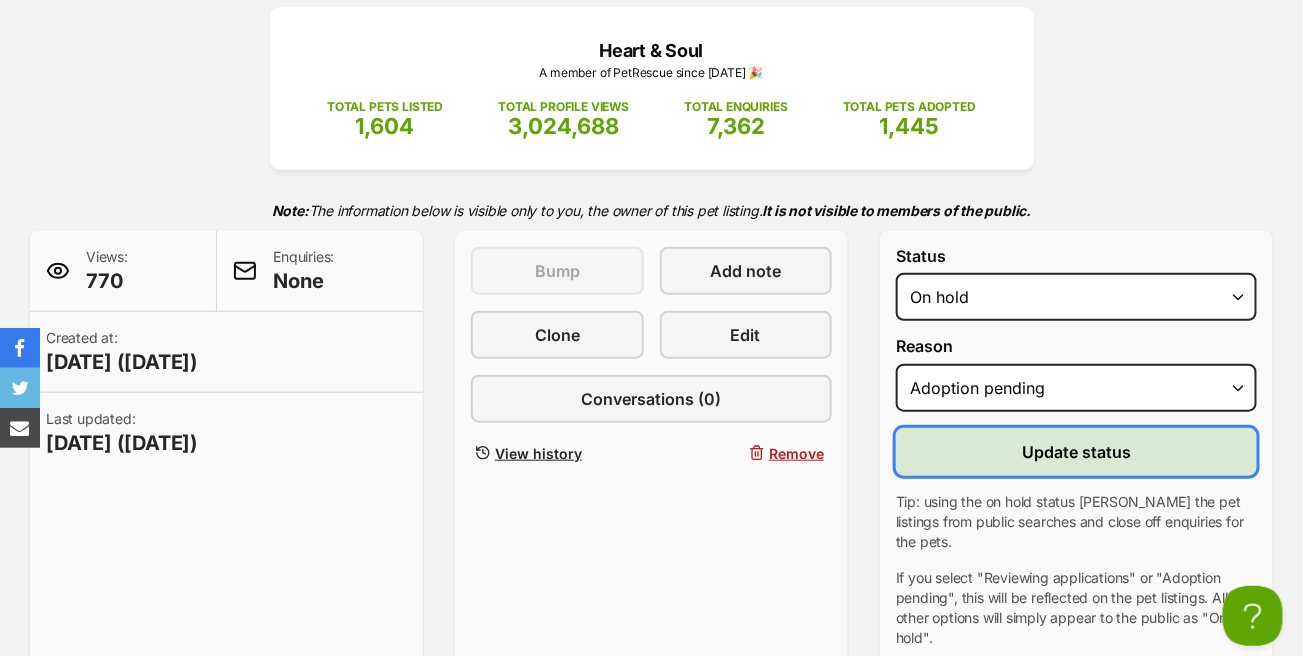 click on "Update status" at bounding box center [1076, 452] 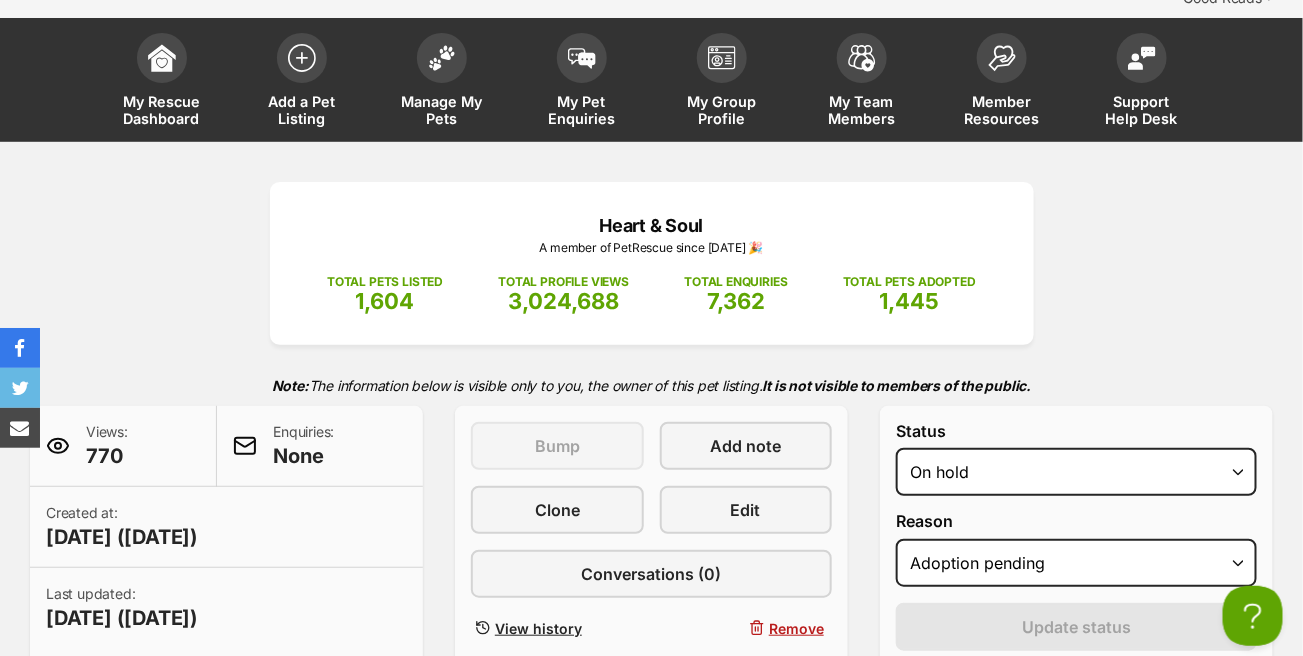 scroll, scrollTop: 0, scrollLeft: 0, axis: both 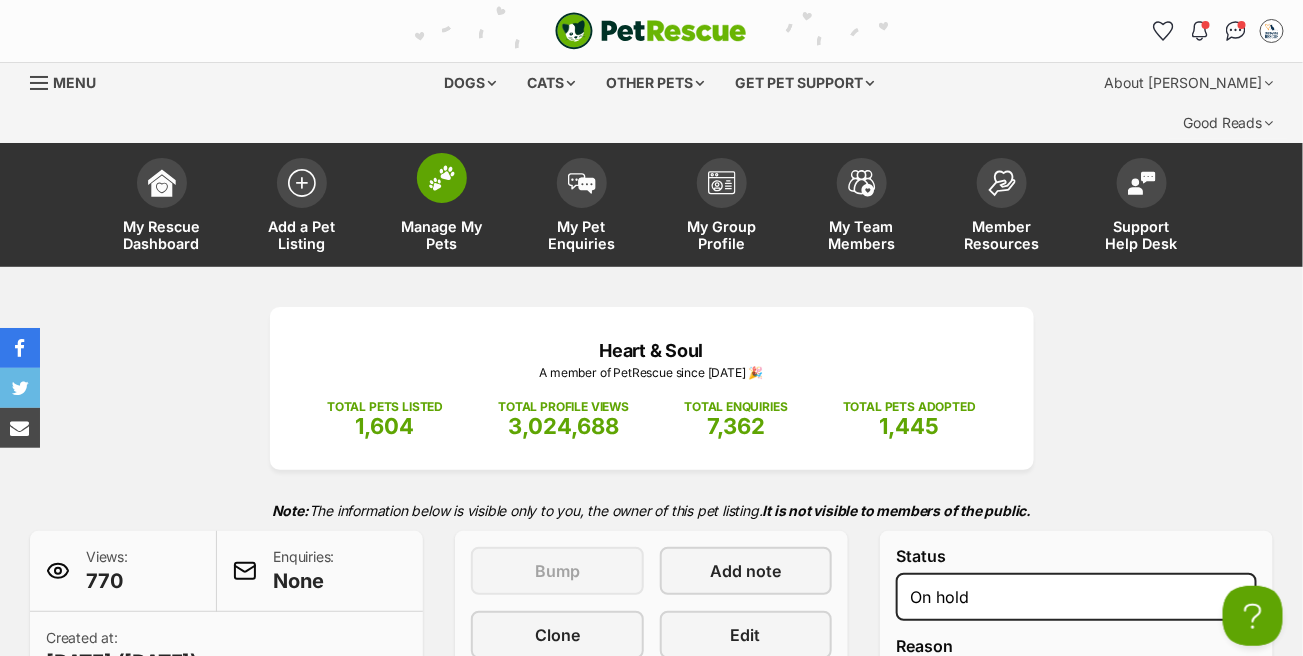 click at bounding box center [442, 178] 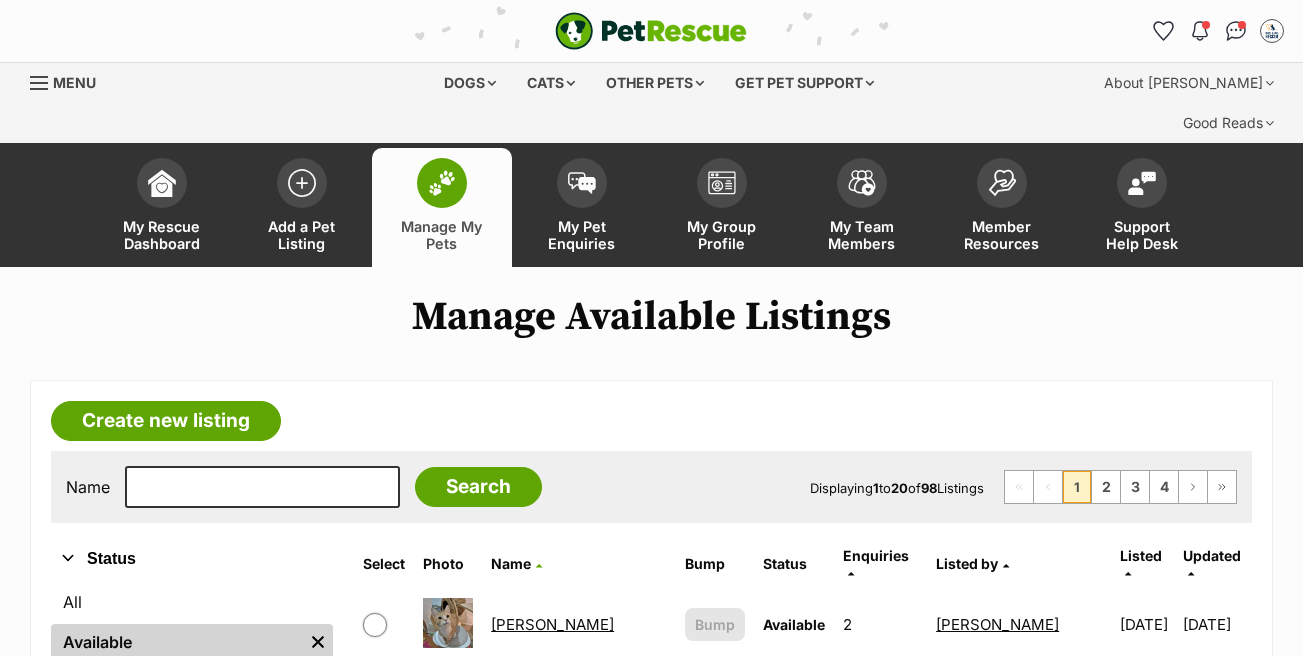 scroll, scrollTop: 0, scrollLeft: 0, axis: both 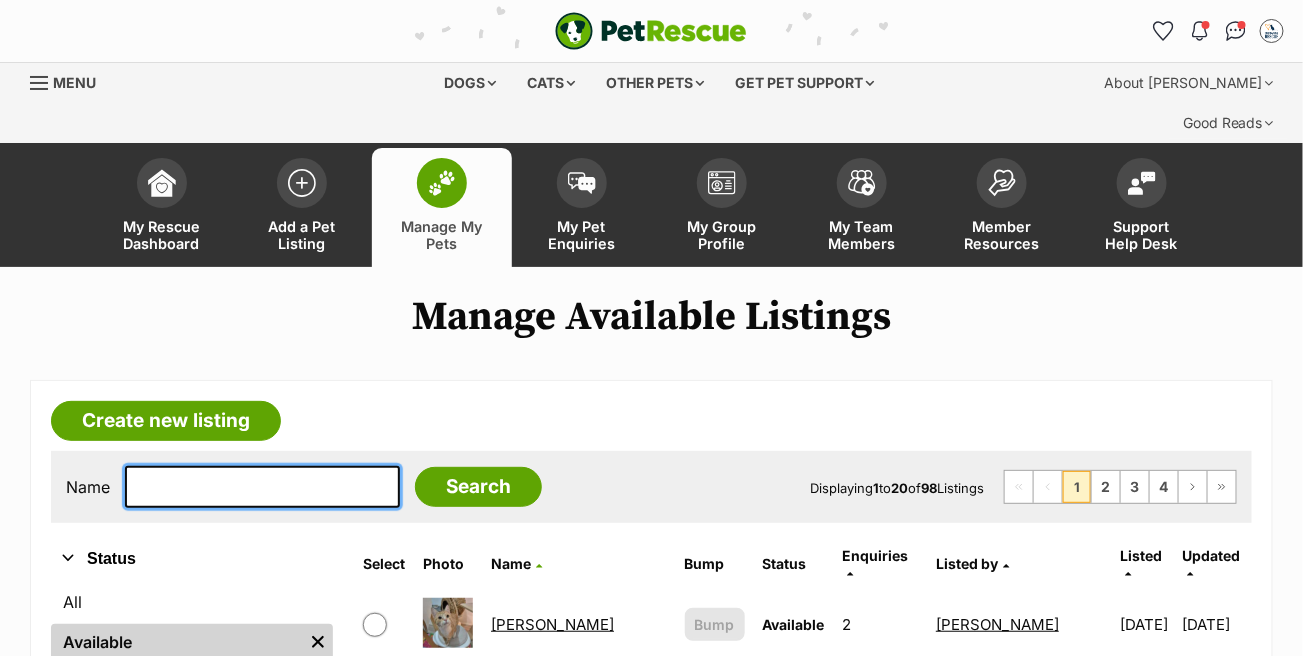 click at bounding box center (262, 487) 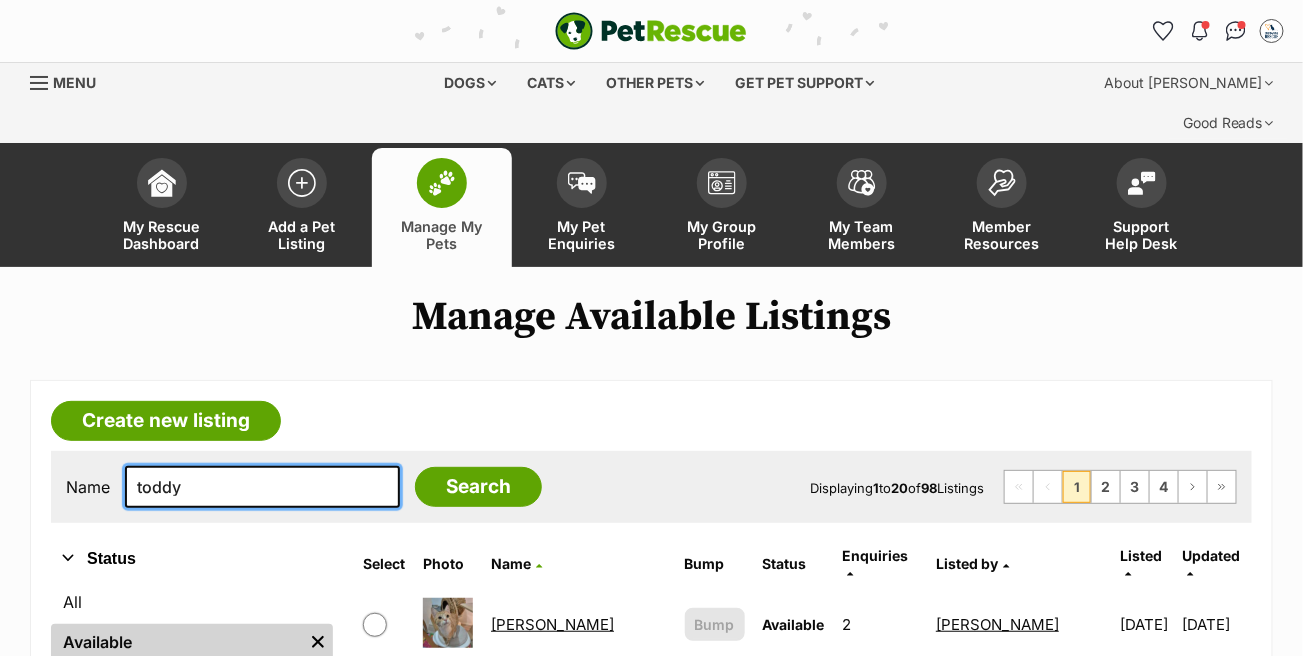 type on "toddy" 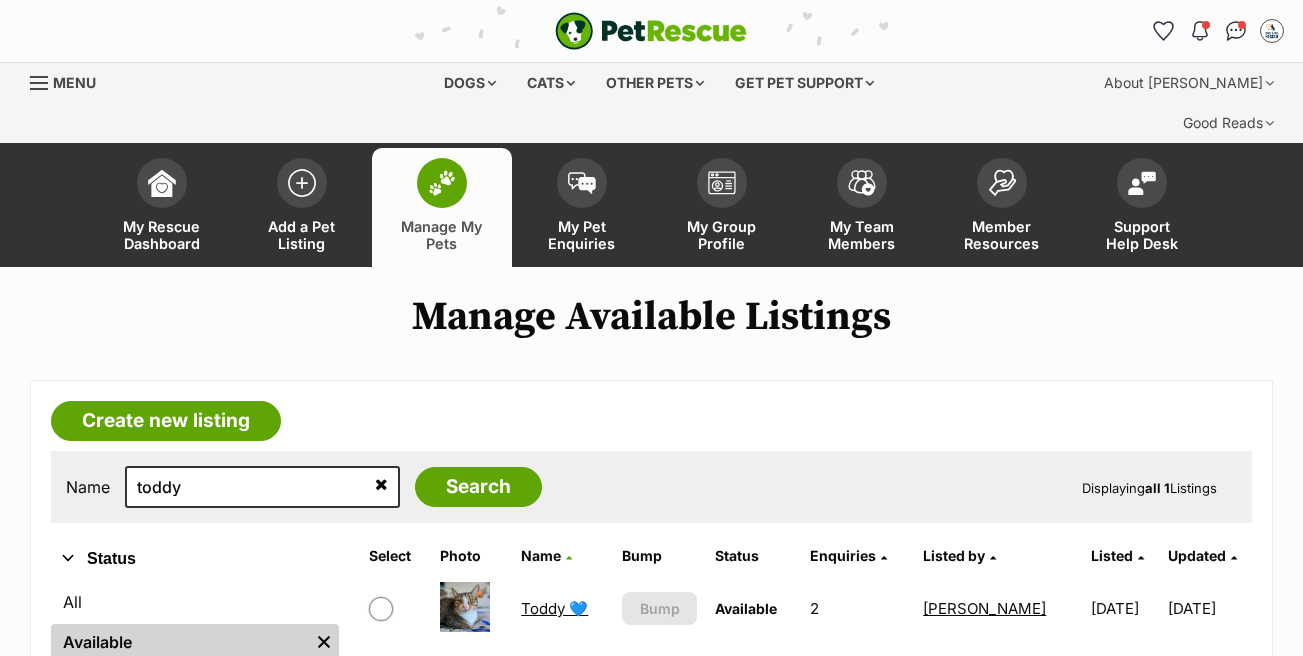 scroll, scrollTop: 0, scrollLeft: 0, axis: both 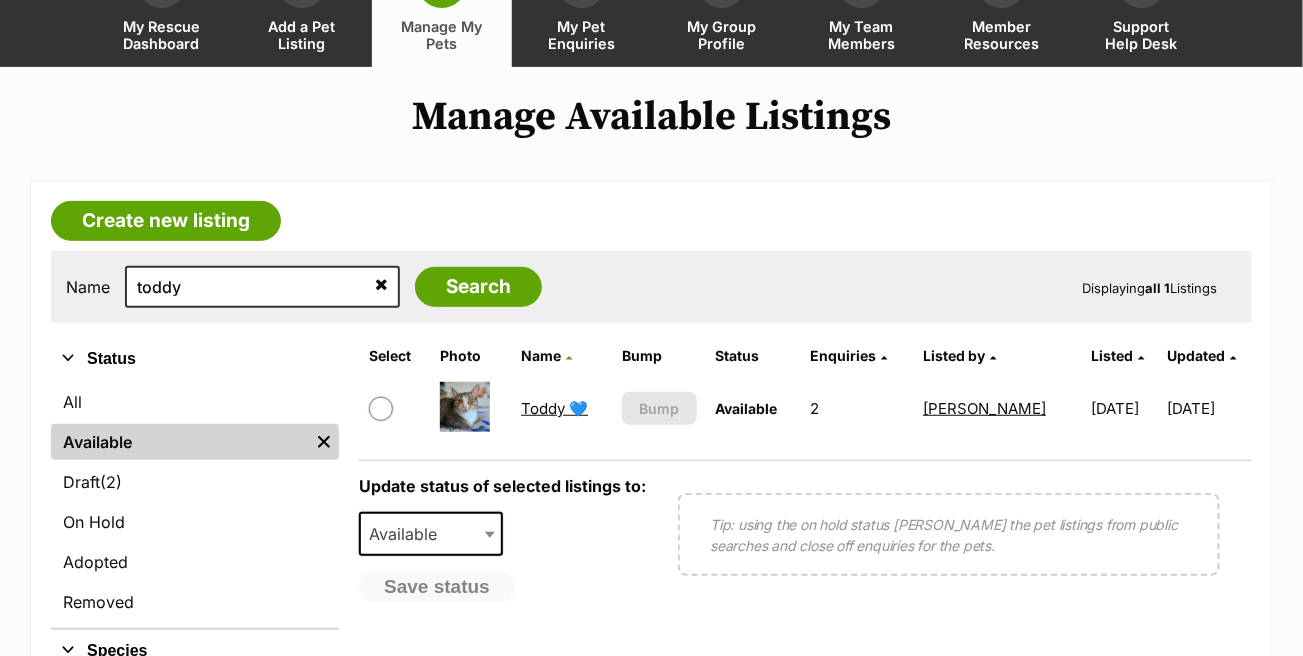click on "Toddy 💙" at bounding box center [554, 408] 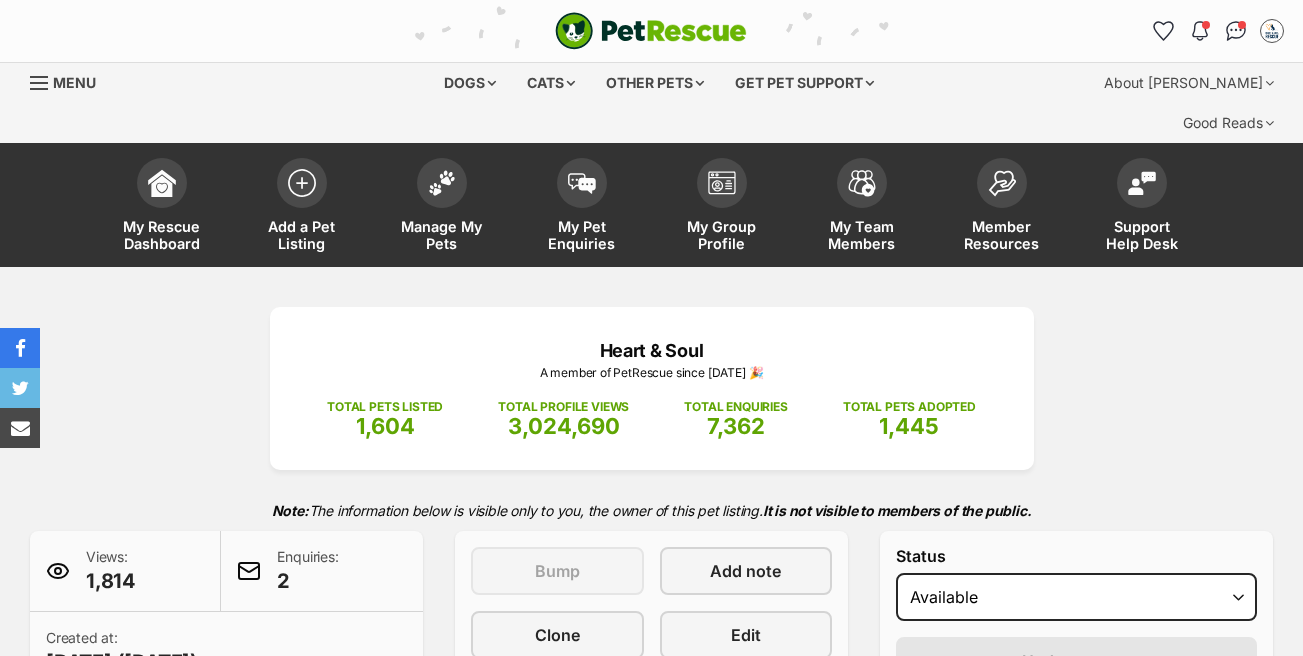 scroll, scrollTop: 0, scrollLeft: 0, axis: both 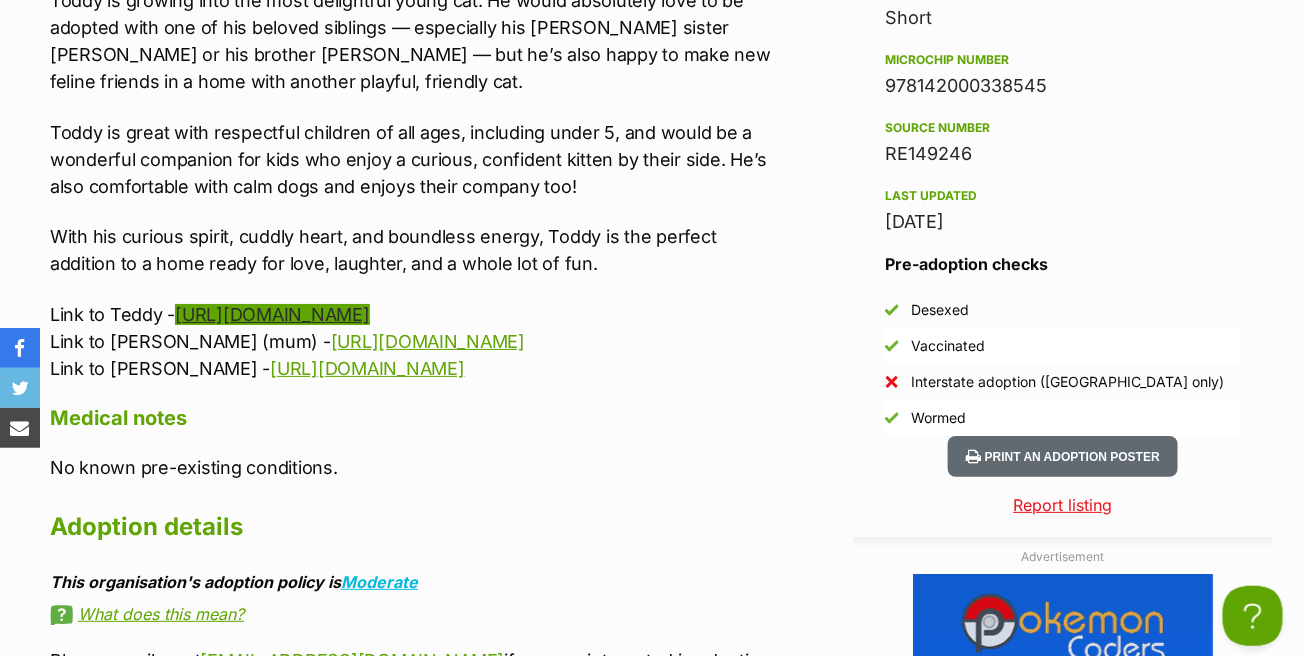 click on "https://www.petrescue.com.au/listings/1090615" at bounding box center [272, 314] 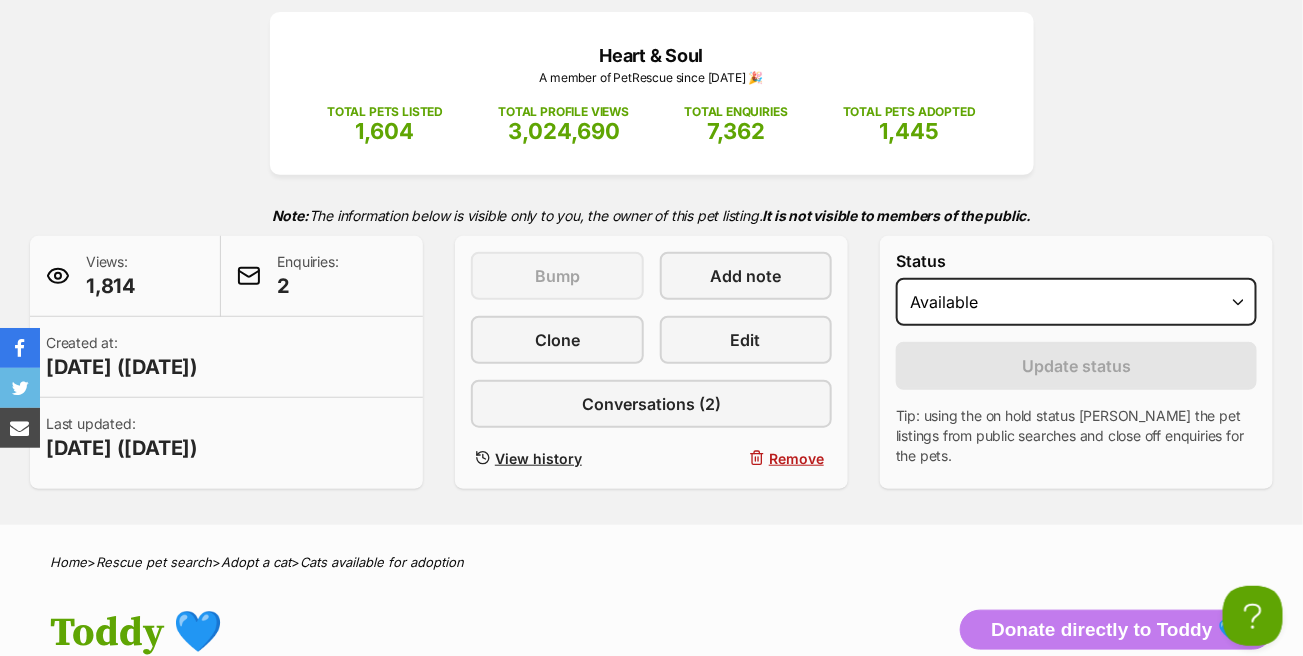 scroll, scrollTop: 200, scrollLeft: 0, axis: vertical 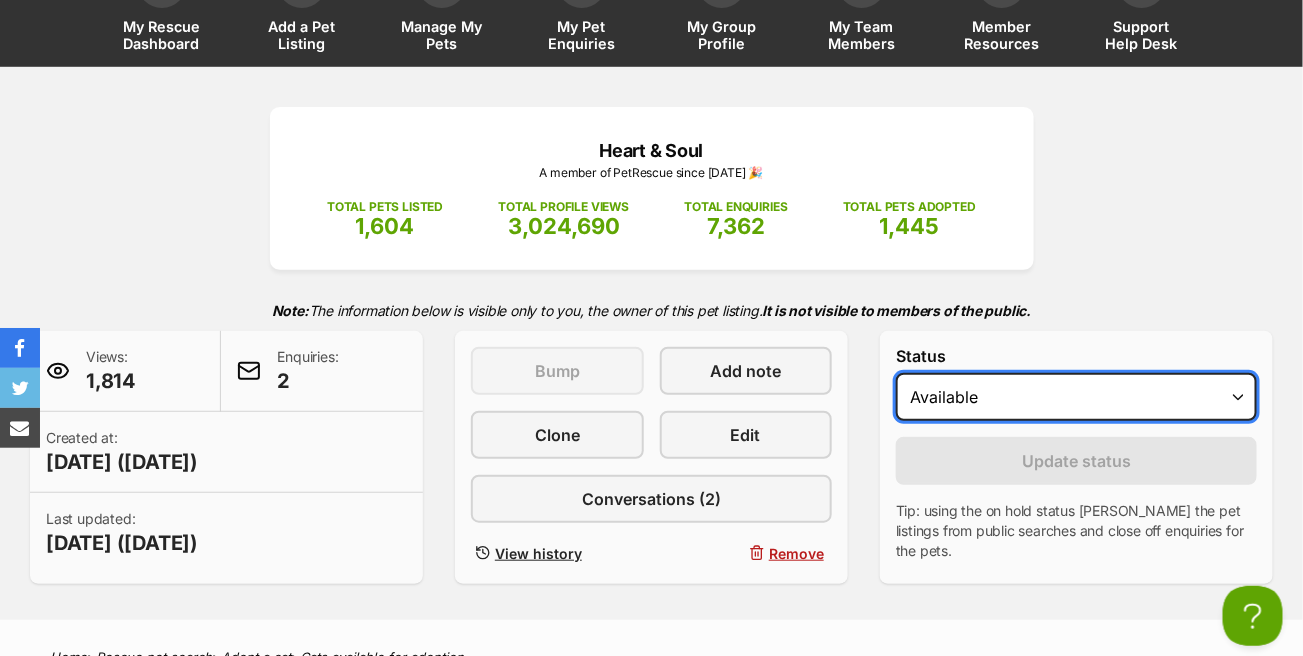 click on "Draft - not available as listing has enquires
Available
On hold
Adopted" at bounding box center (1076, 397) 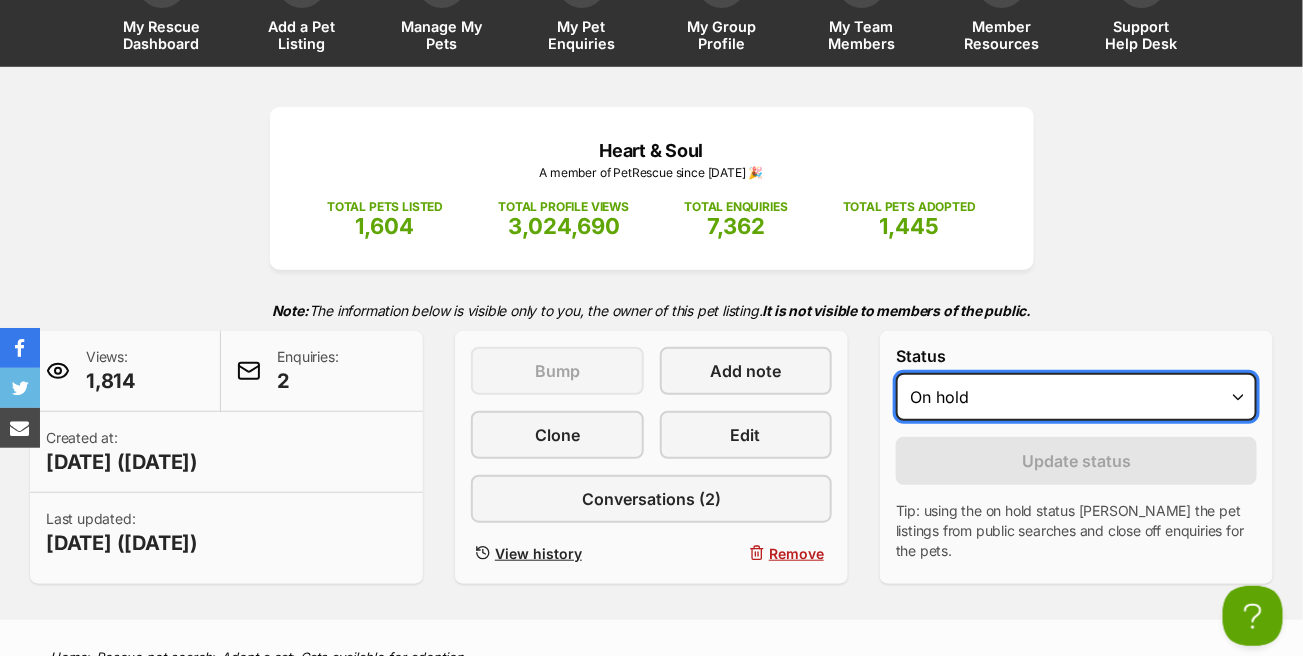 click on "Draft - not available as listing has enquires
Available
On hold
Adopted" at bounding box center [1076, 397] 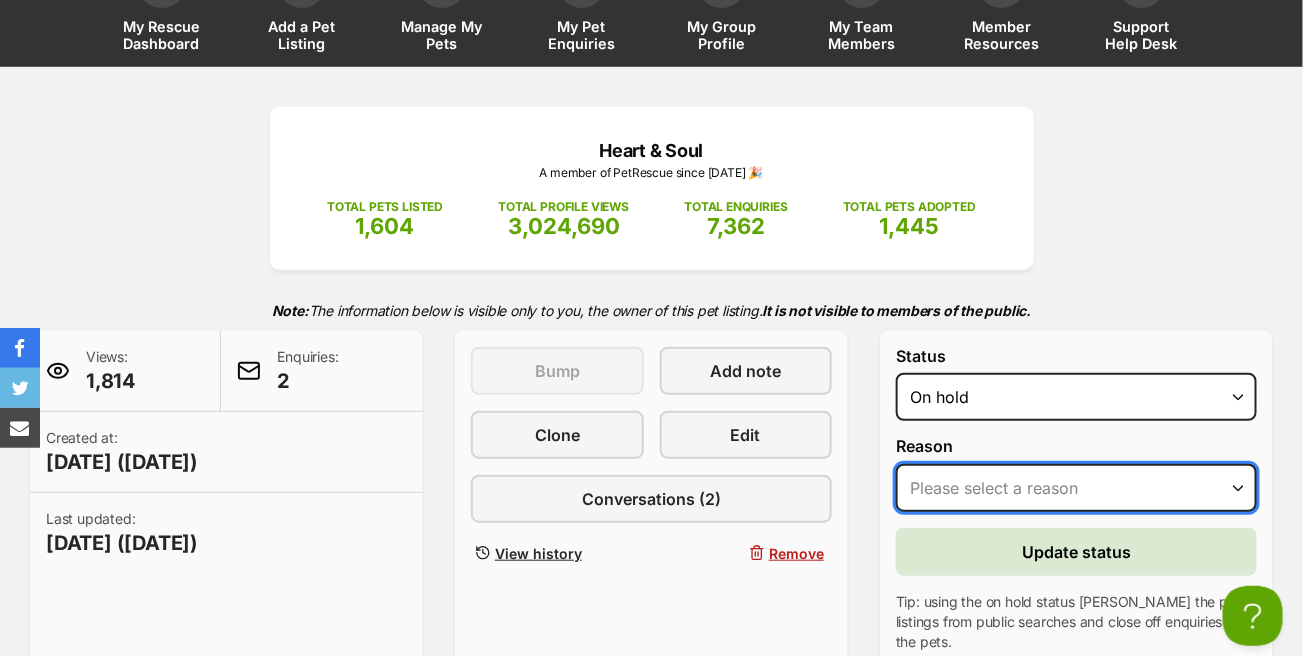 click on "Please select a reason
Medical reasons
Reviewing applications
Adoption pending
Other" at bounding box center [1076, 488] 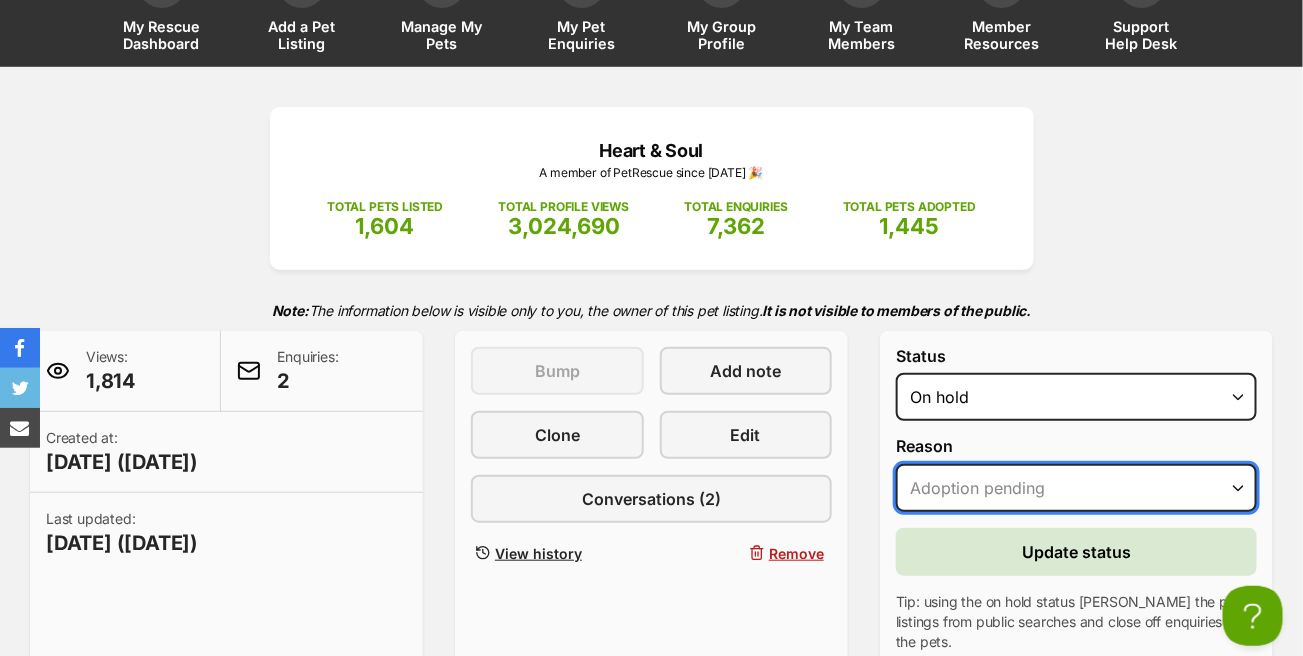 click on "Please select a reason
Medical reasons
Reviewing applications
Adoption pending
Other" at bounding box center [1076, 488] 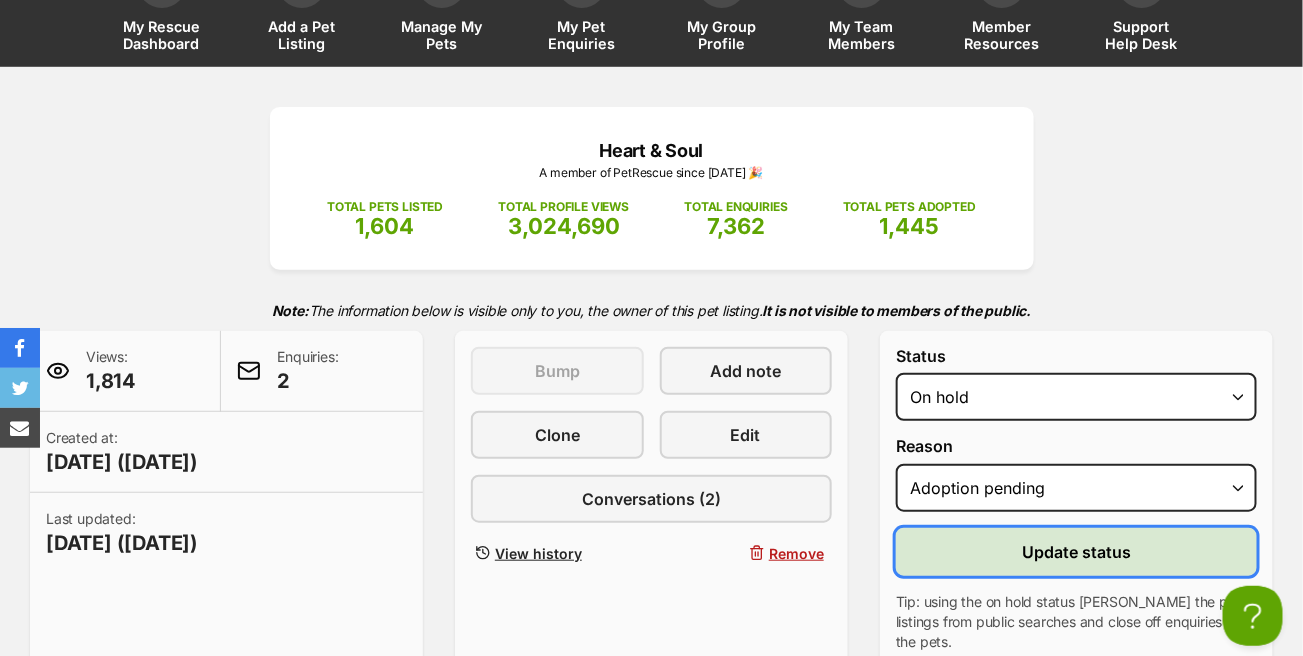 click on "Update status" at bounding box center [1076, 552] 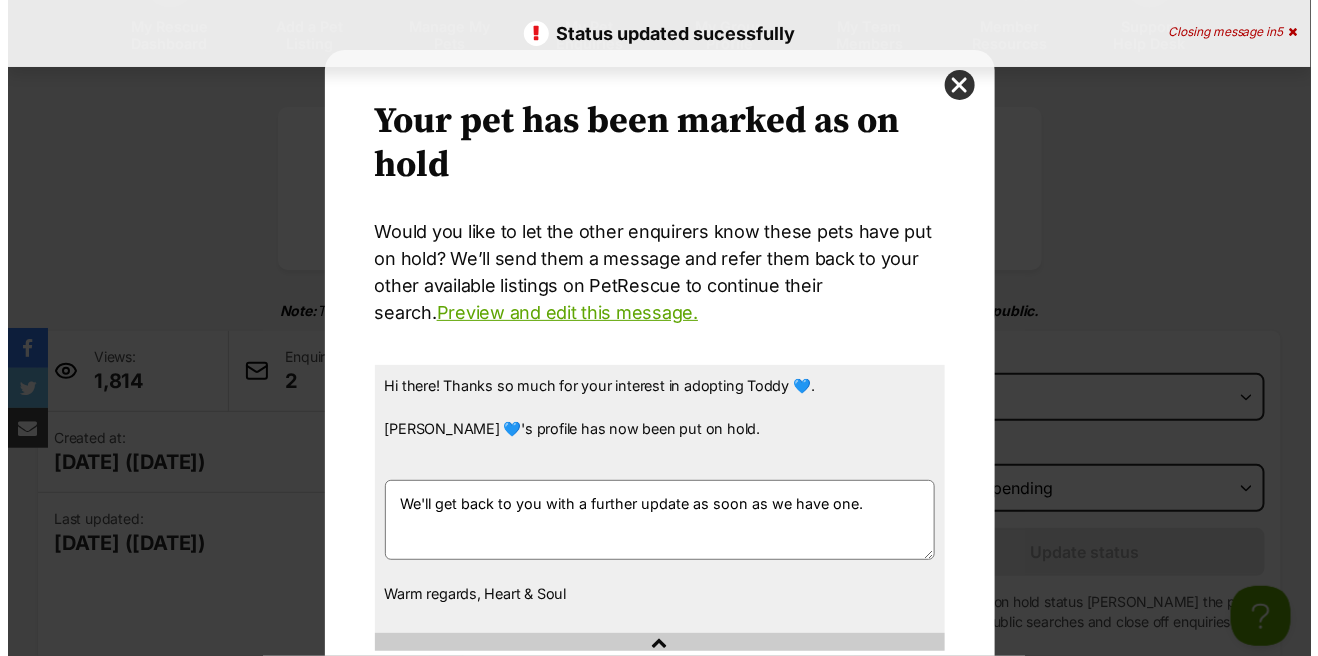 scroll, scrollTop: 0, scrollLeft: 0, axis: both 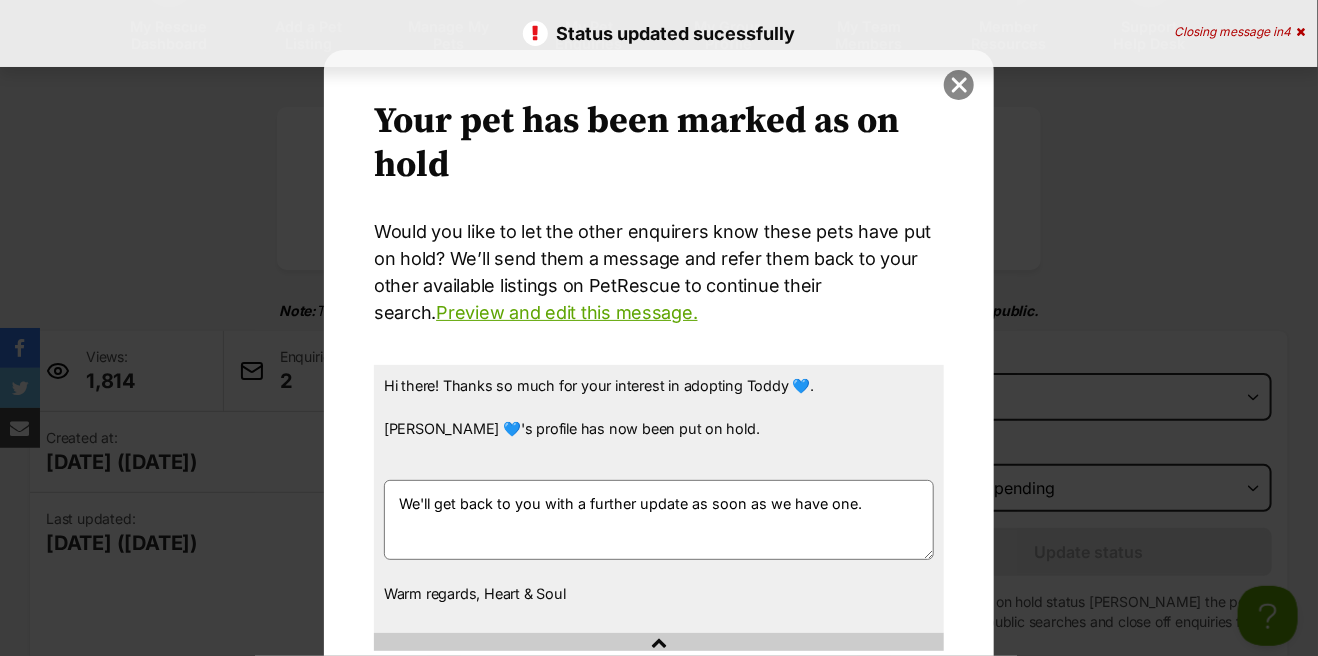 click at bounding box center (959, 85) 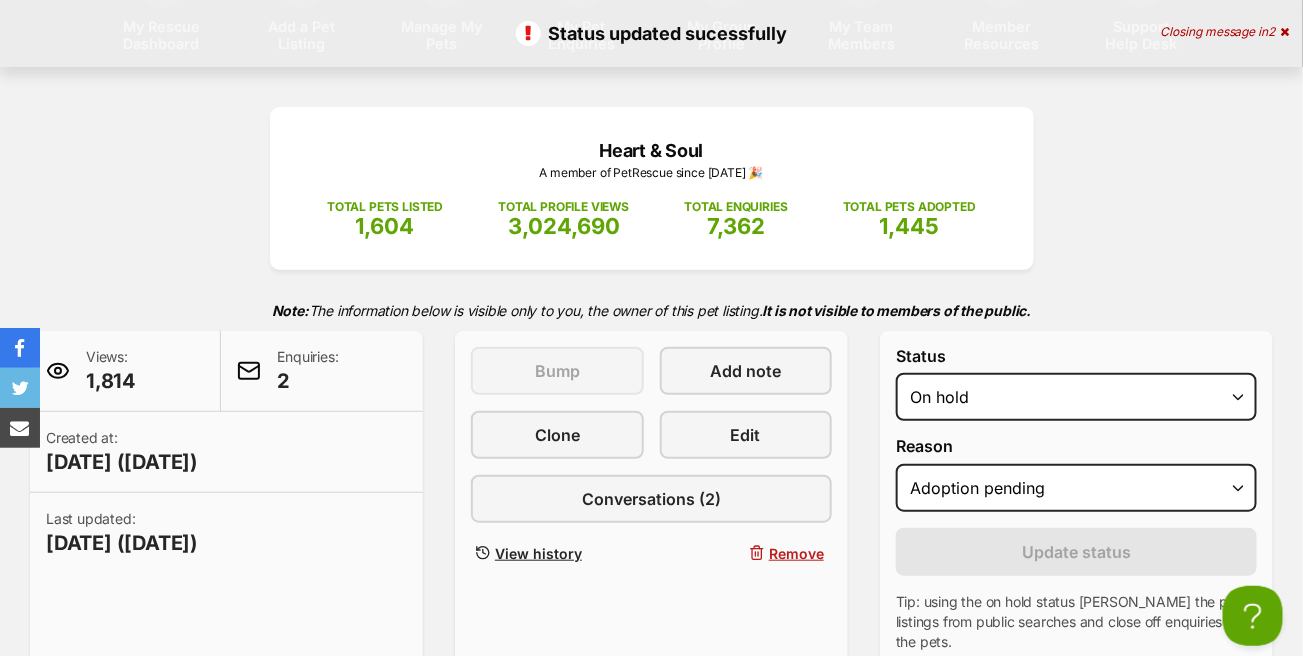 scroll, scrollTop: 0, scrollLeft: 0, axis: both 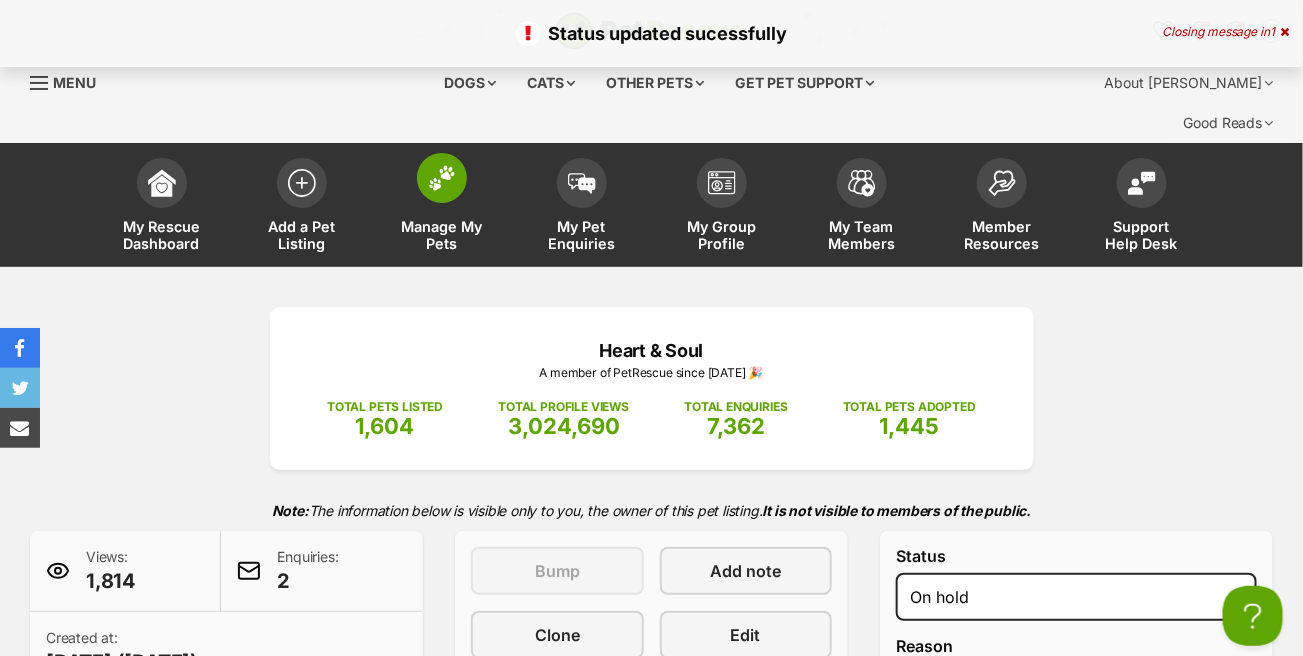 click at bounding box center [442, 178] 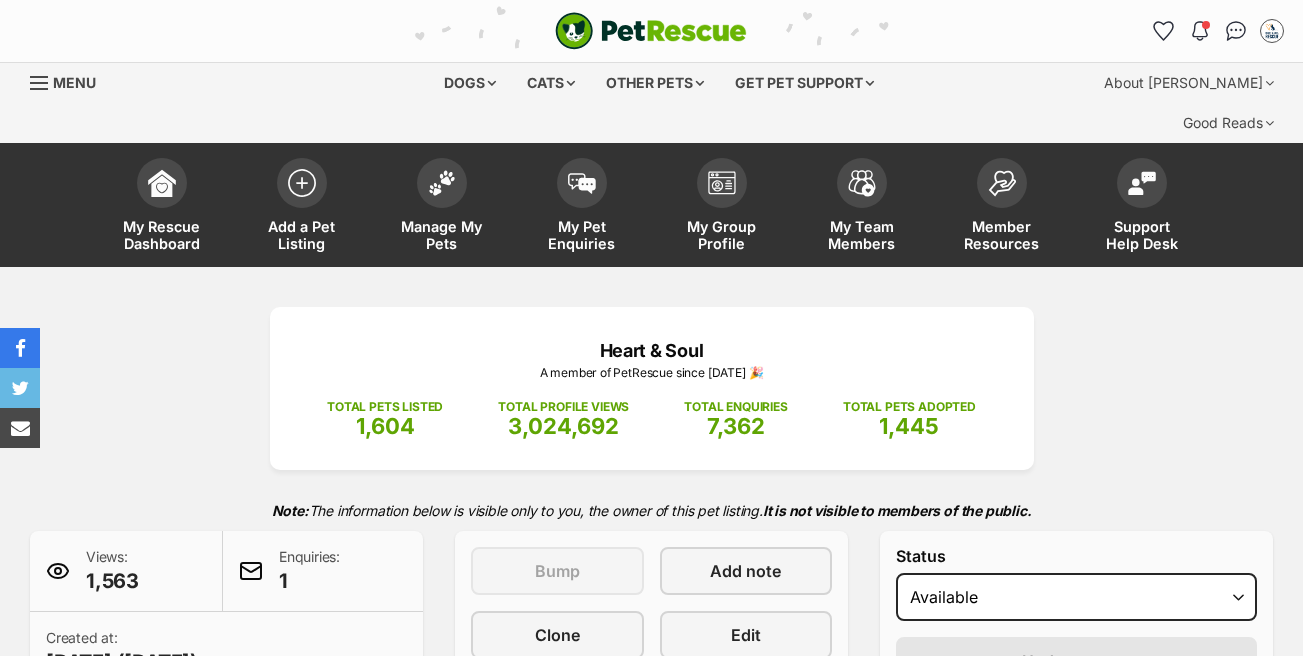 scroll, scrollTop: 916, scrollLeft: 0, axis: vertical 